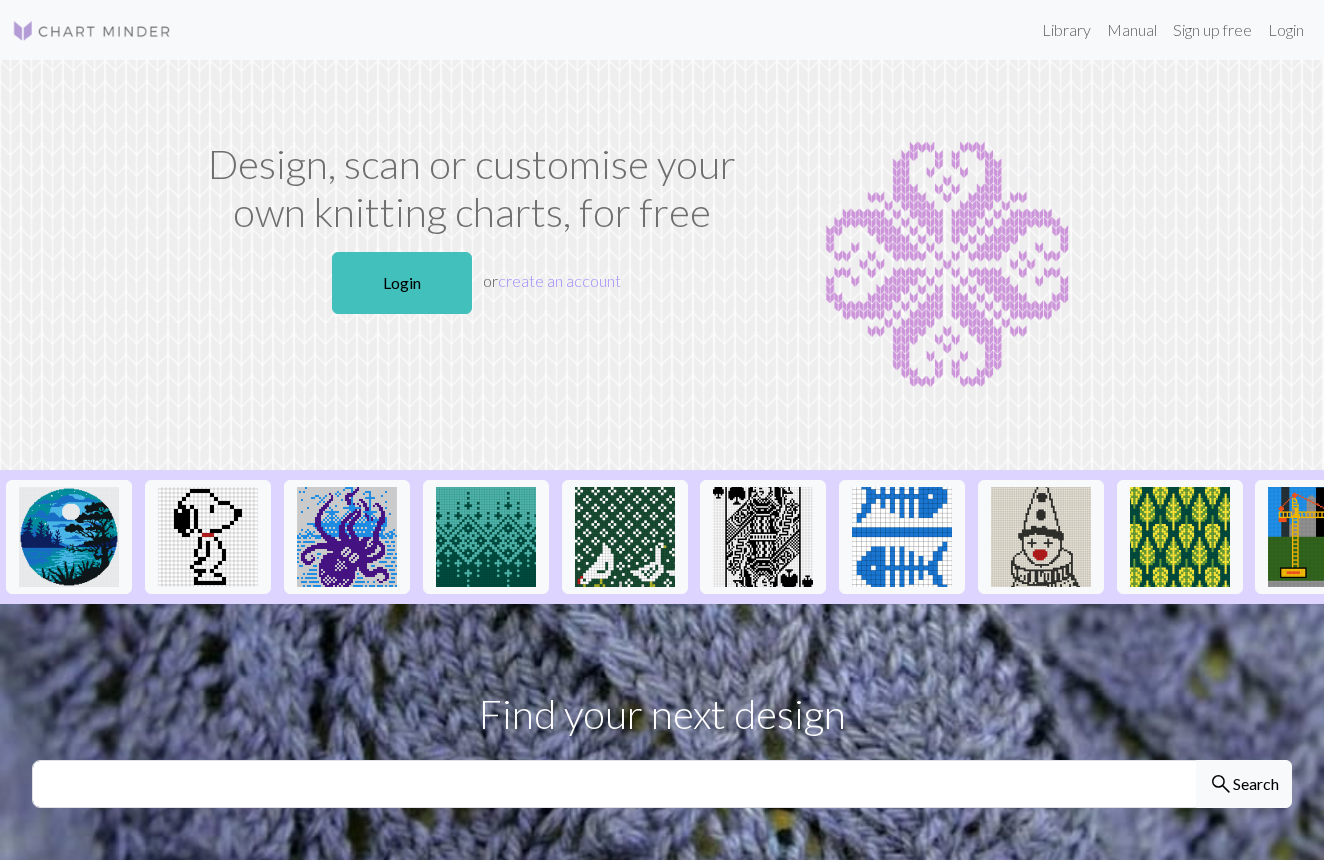 scroll, scrollTop: 0, scrollLeft: 0, axis: both 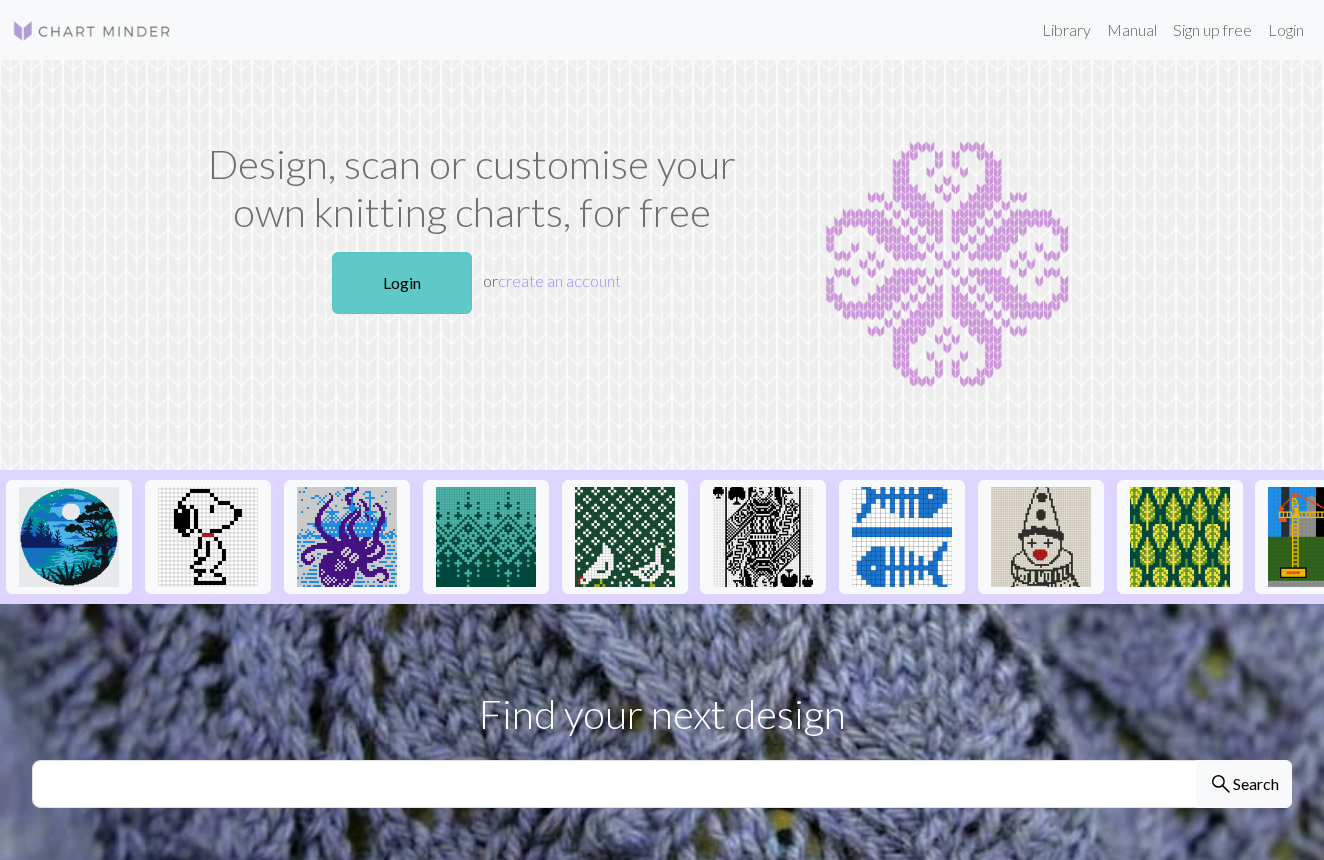click on "Login" at bounding box center (402, 283) 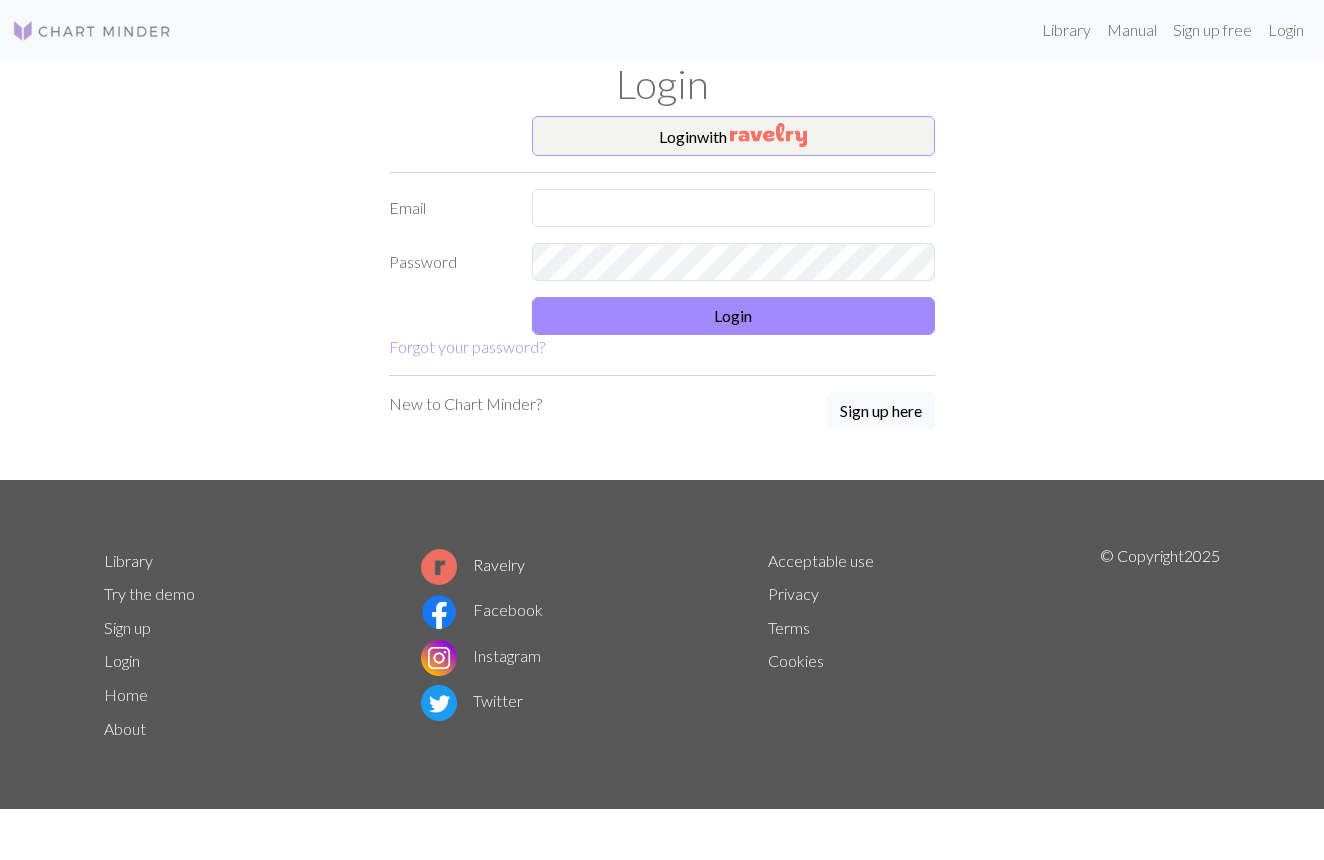 click on "Login  with" at bounding box center [734, 136] 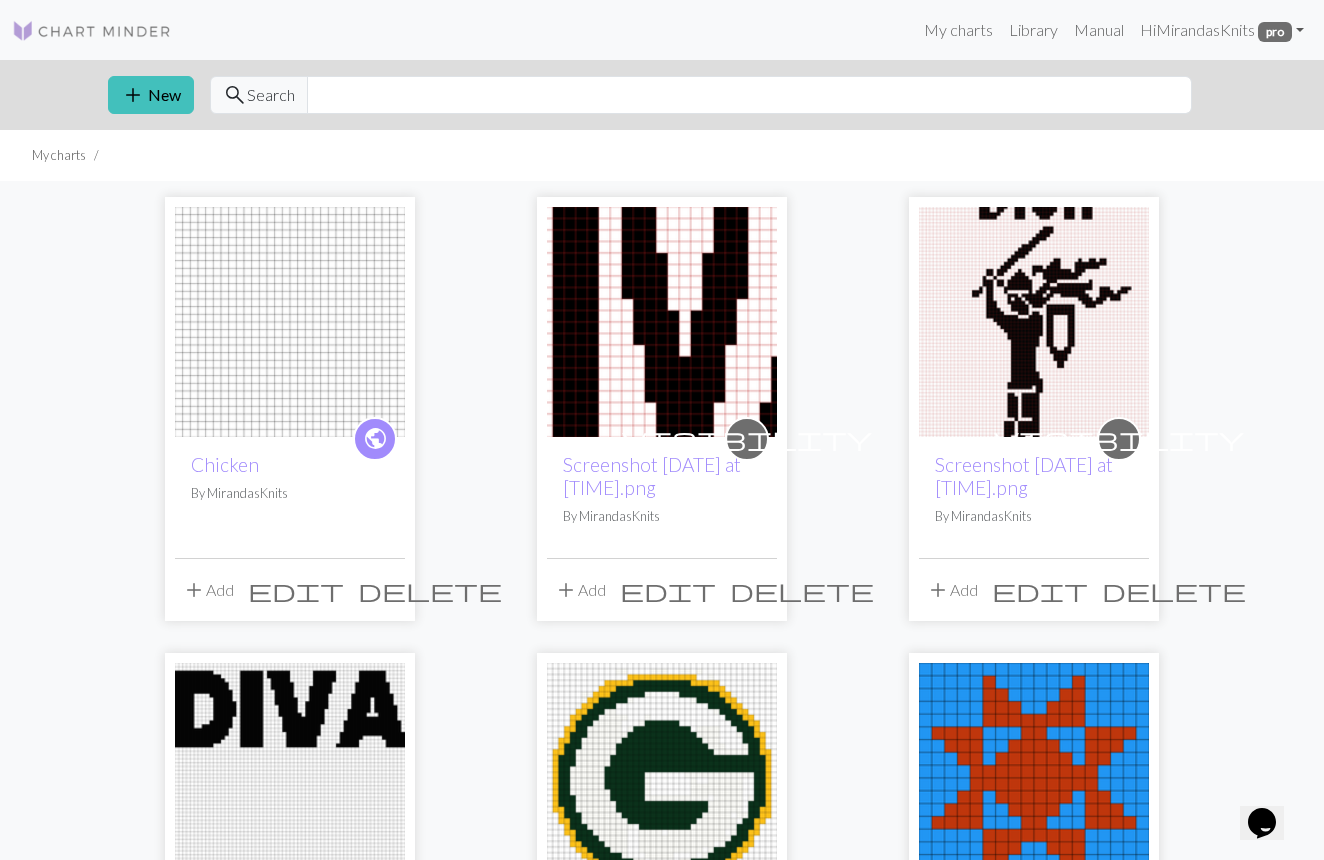 scroll, scrollTop: 26, scrollLeft: 0, axis: vertical 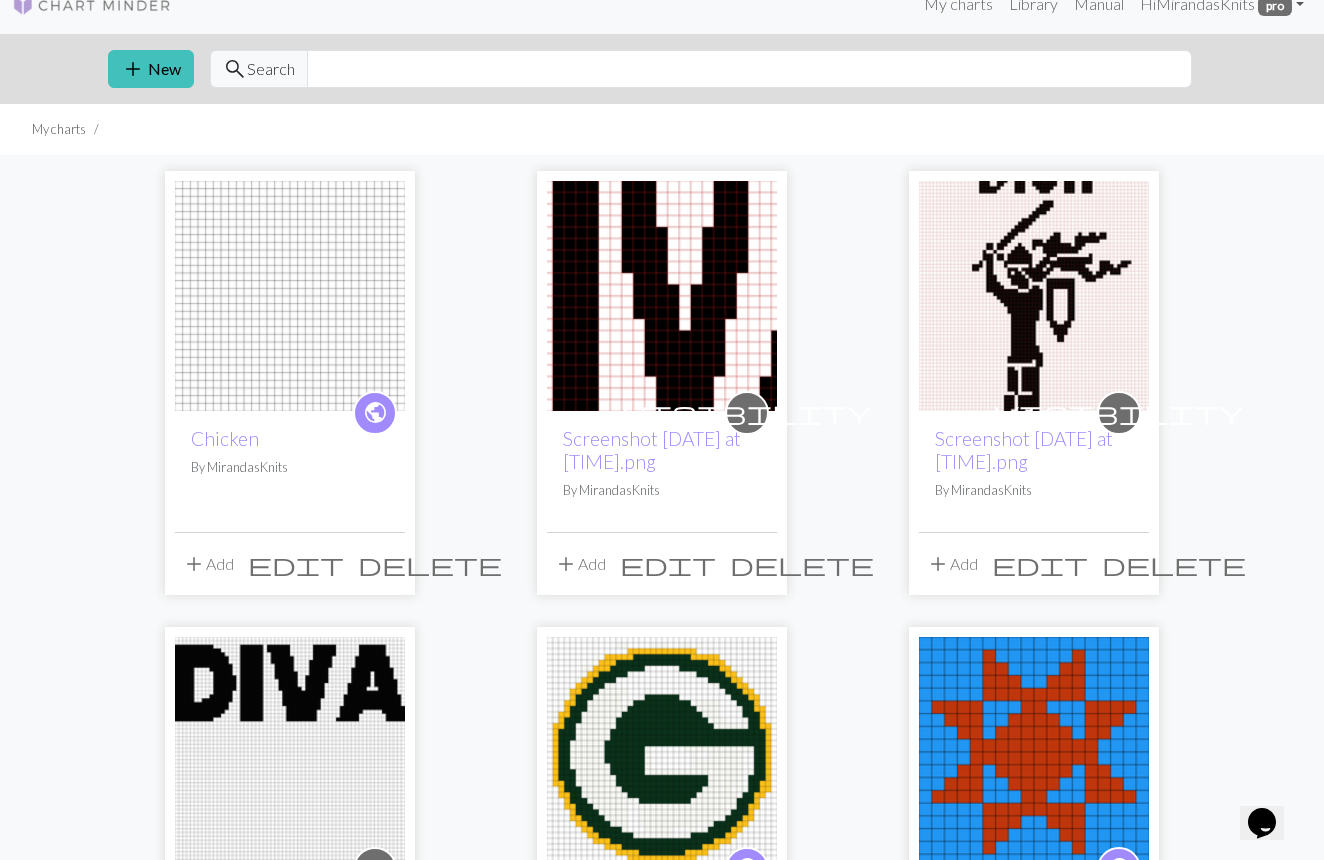 click on "By   MirandasKnits" at bounding box center (290, 467) 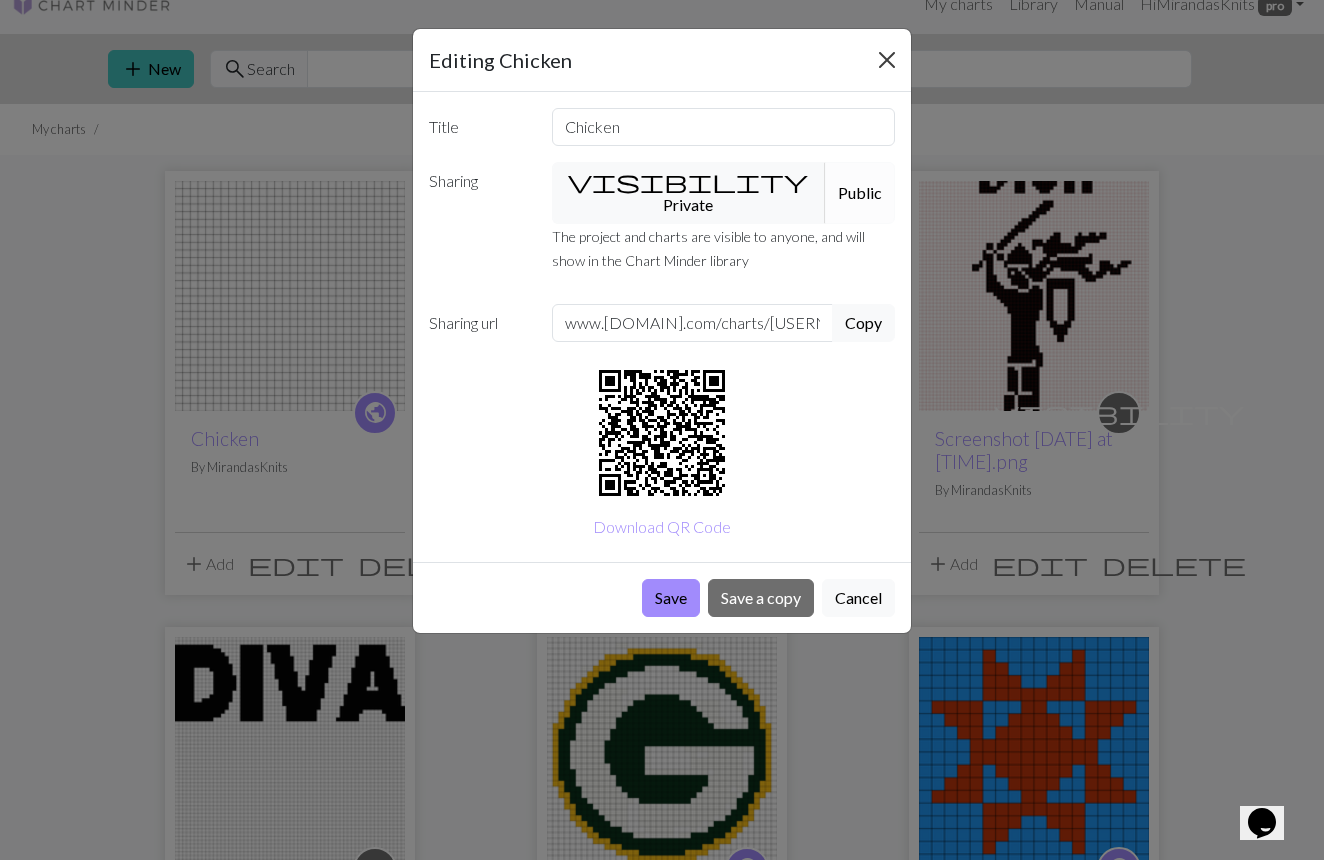 click at bounding box center (887, 60) 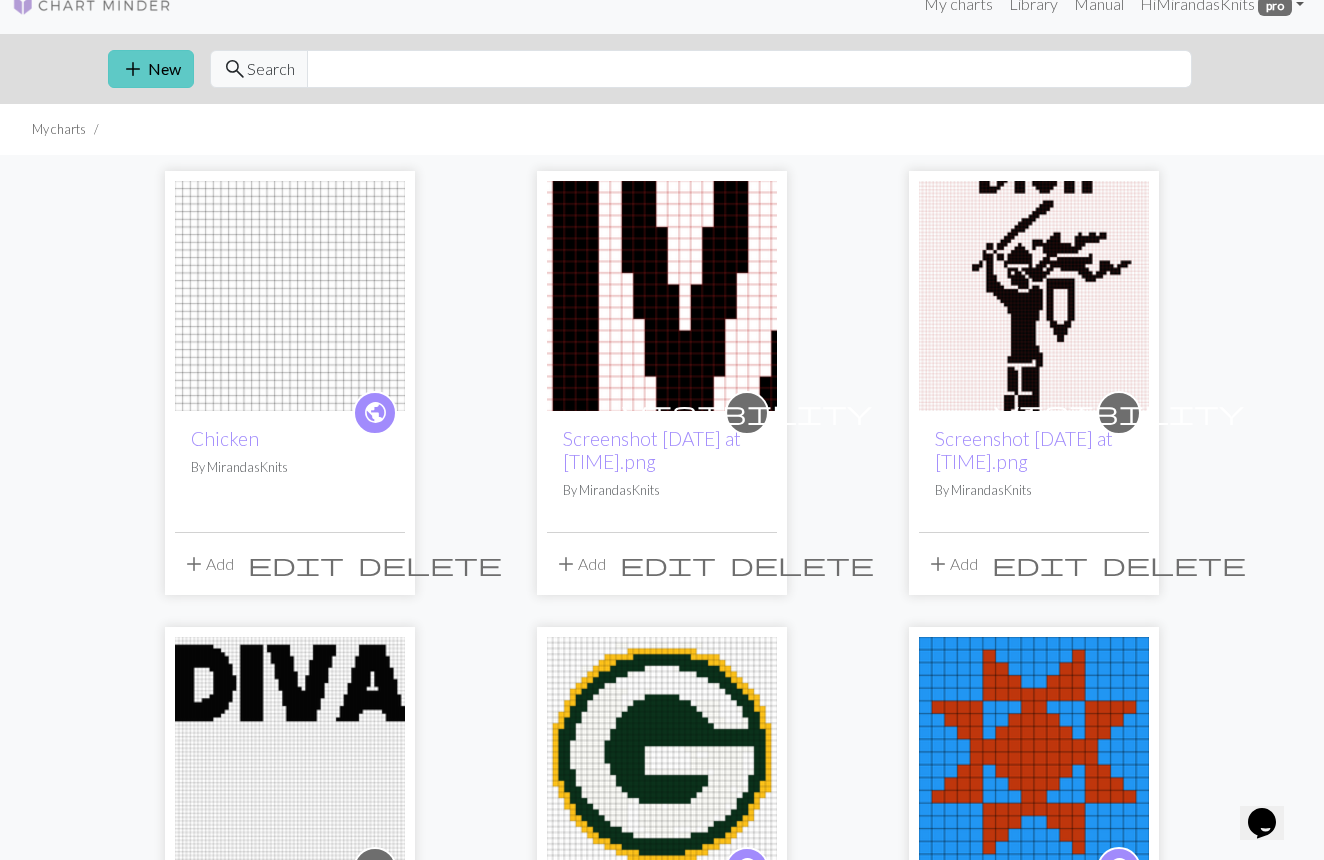 click on "add" at bounding box center (133, 69) 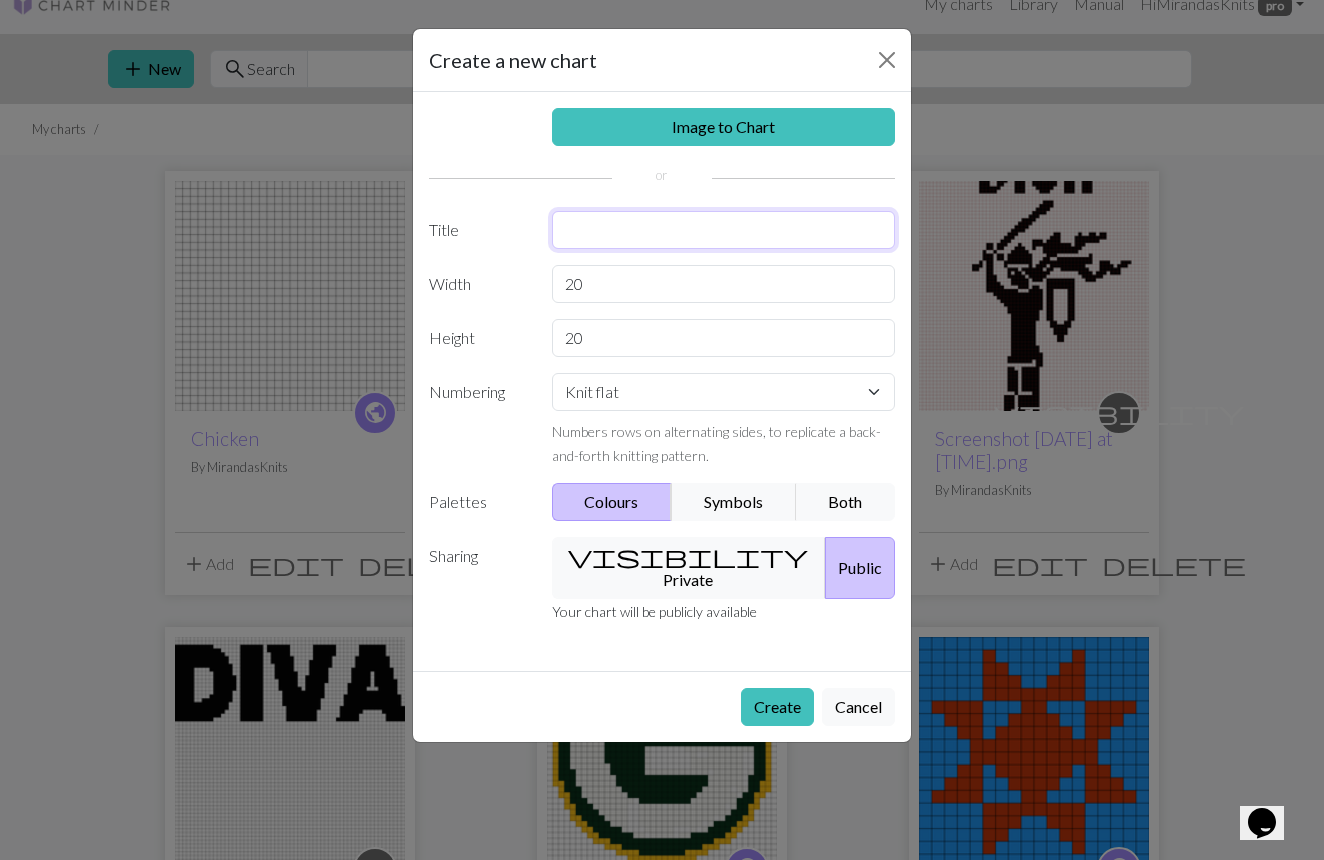 click at bounding box center [724, 230] 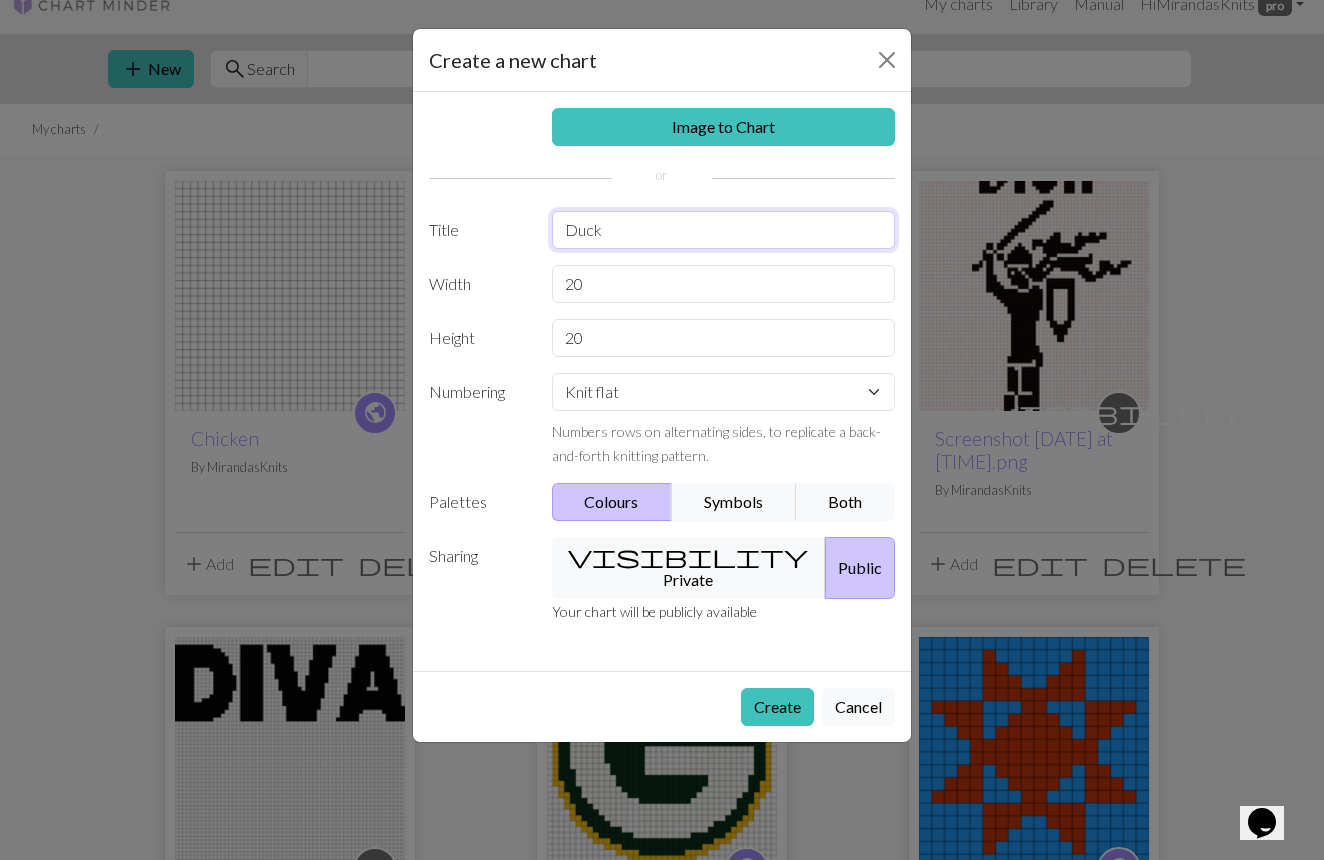 type on "Duck" 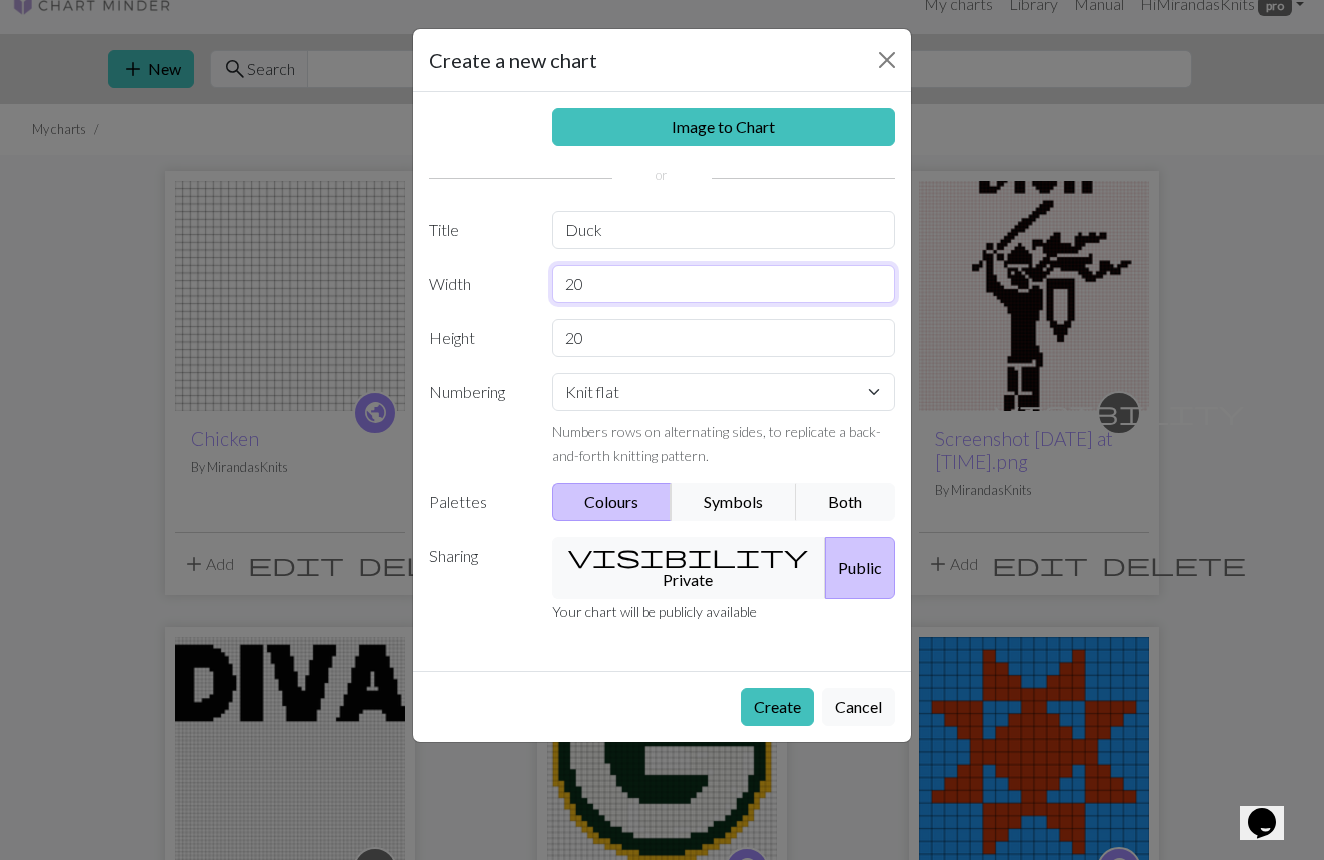 drag, startPoint x: 635, startPoint y: 285, endPoint x: 486, endPoint y: 274, distance: 149.40549 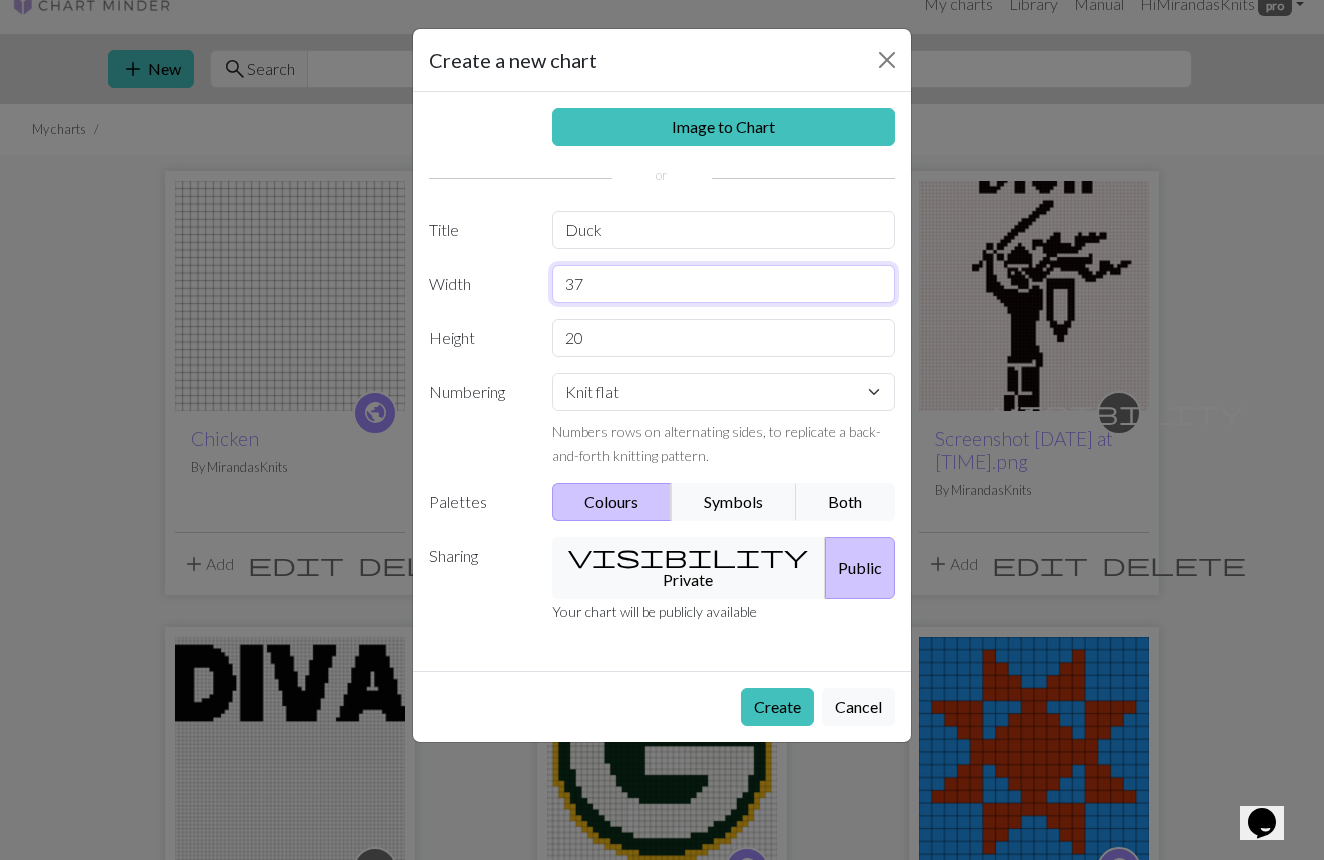 type on "37" 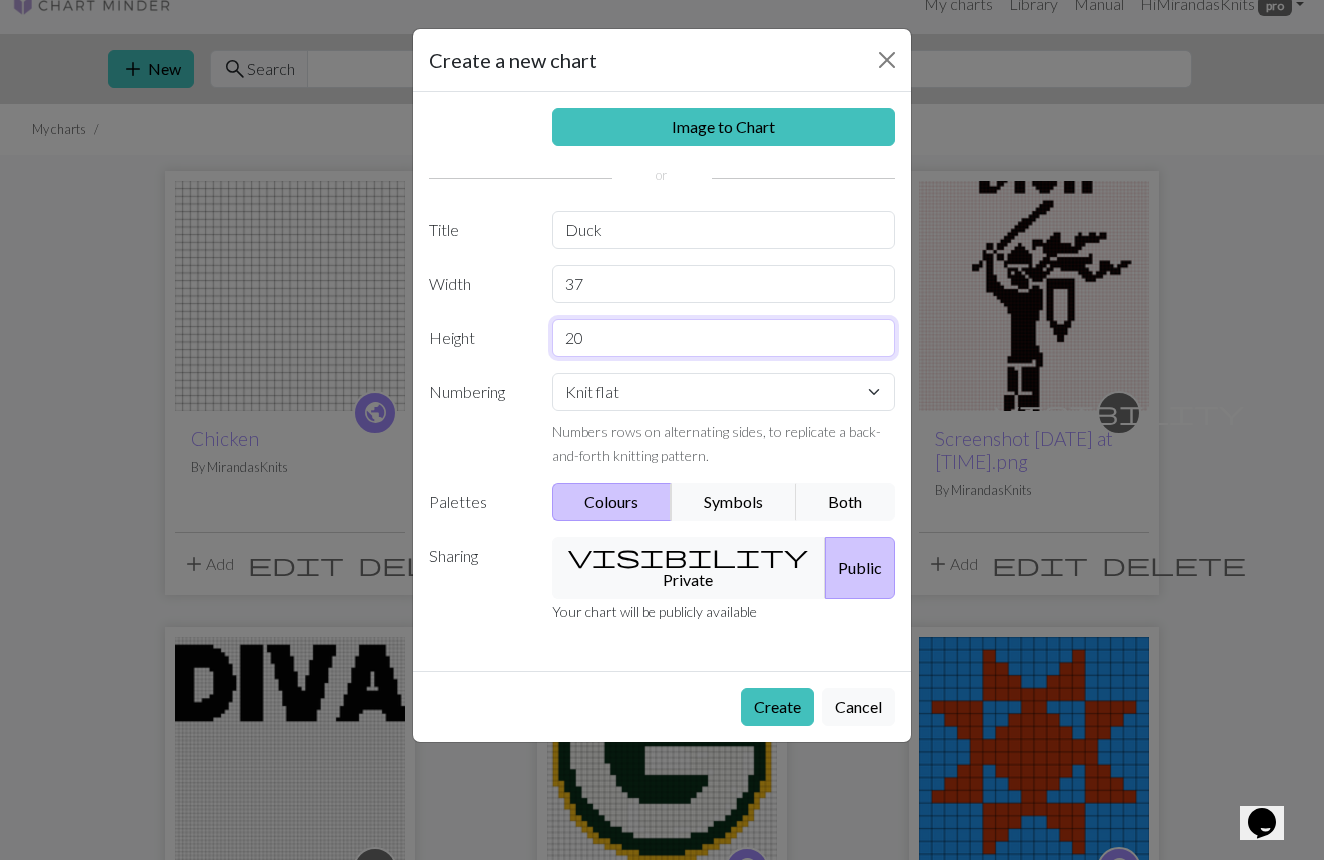 click on "20" at bounding box center [724, 338] 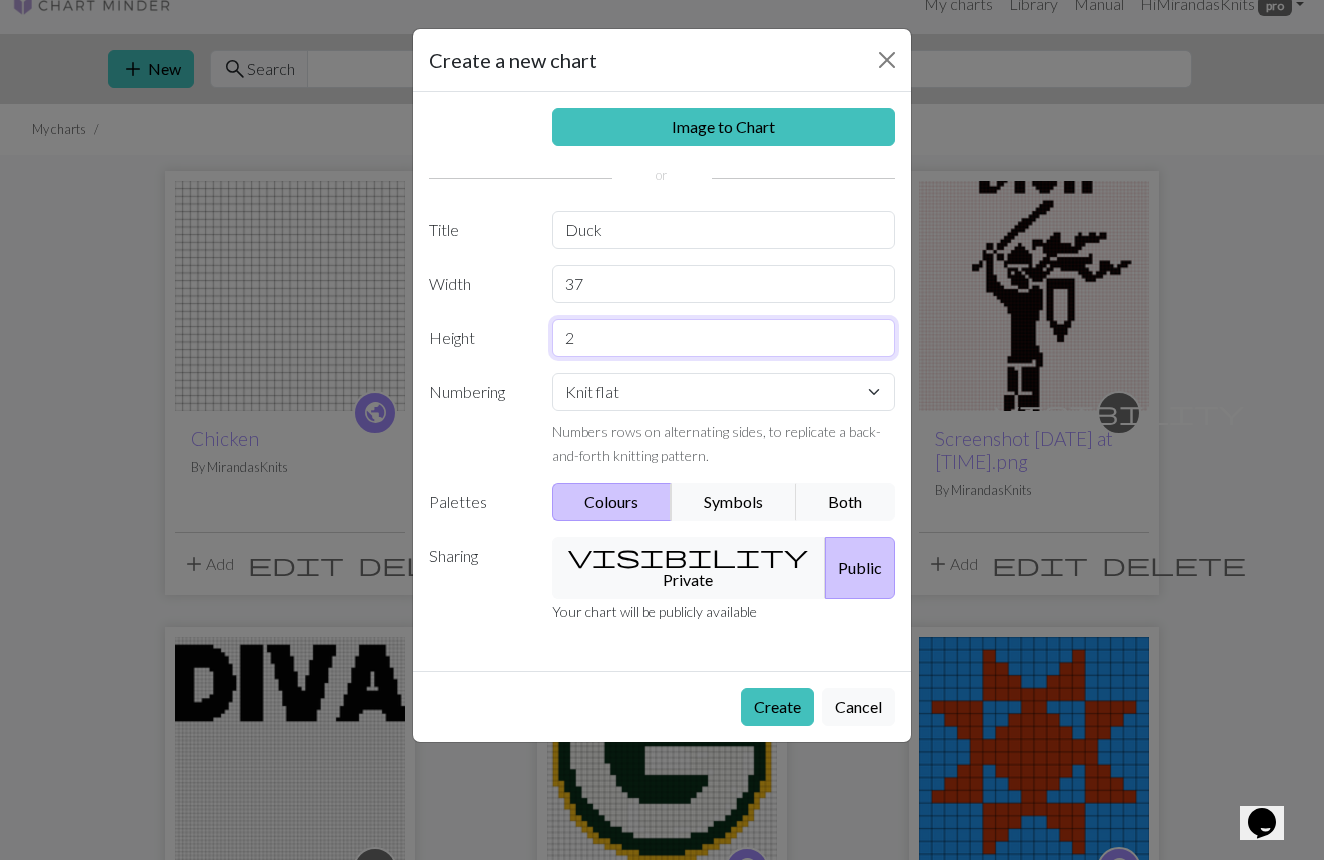 type on "2" 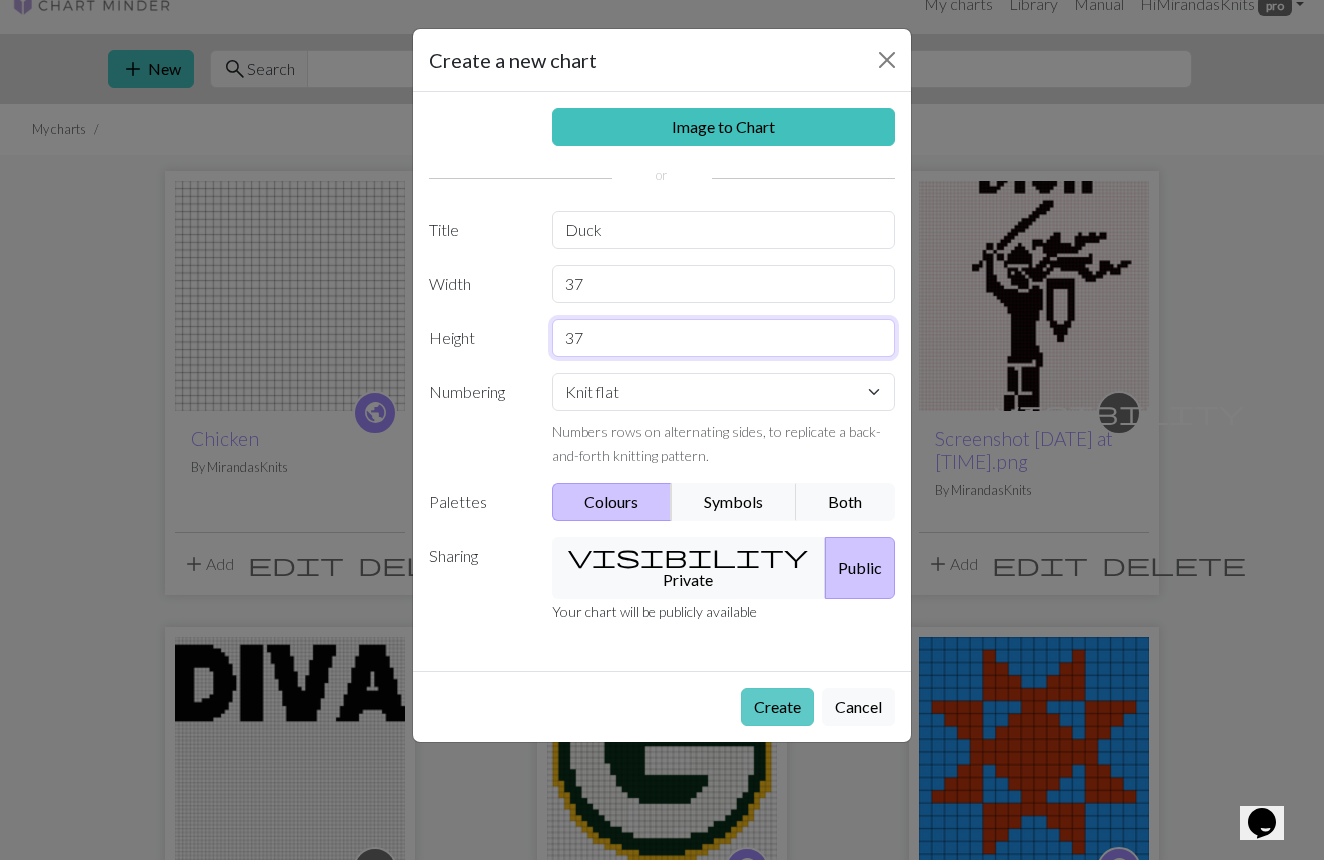 type on "37" 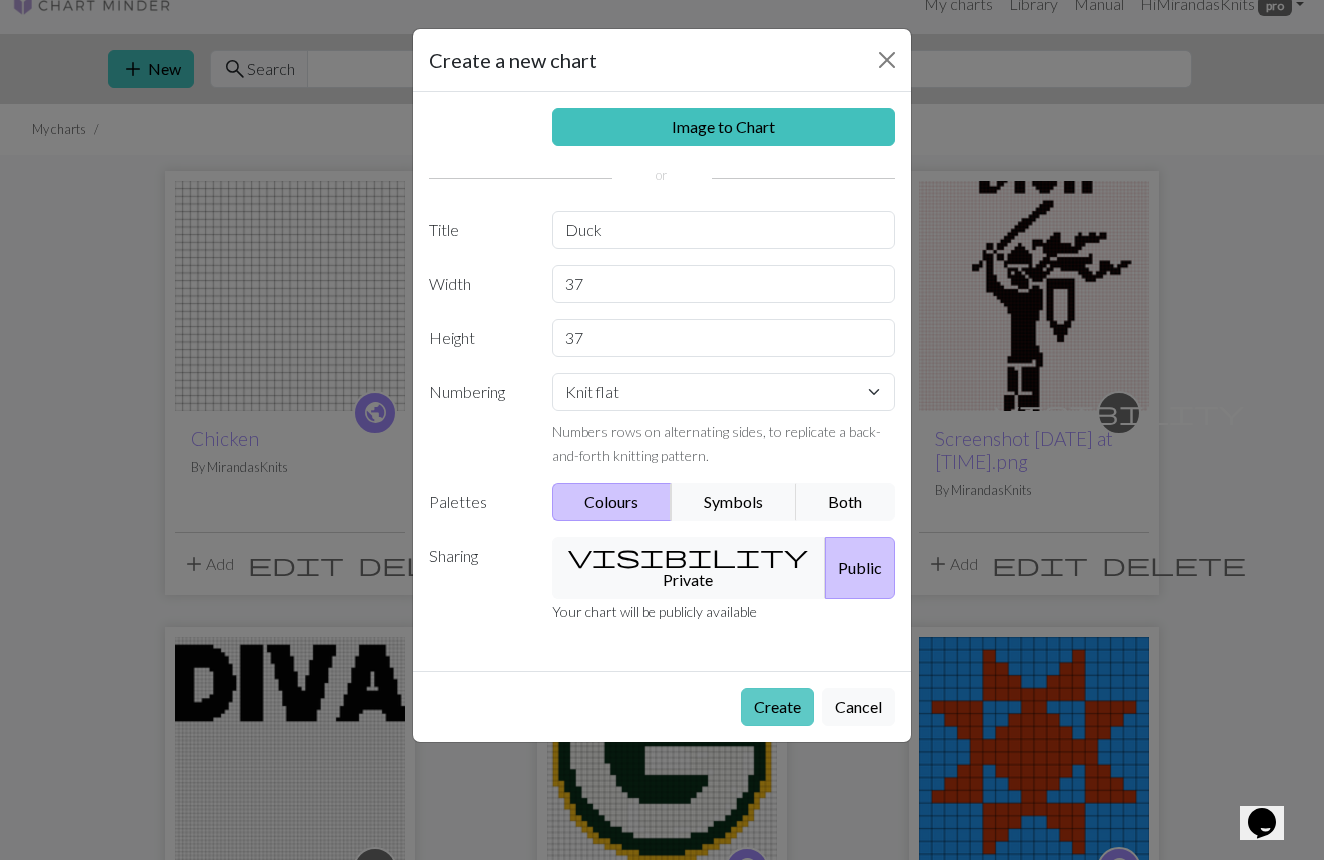 click on "Create" at bounding box center (777, 707) 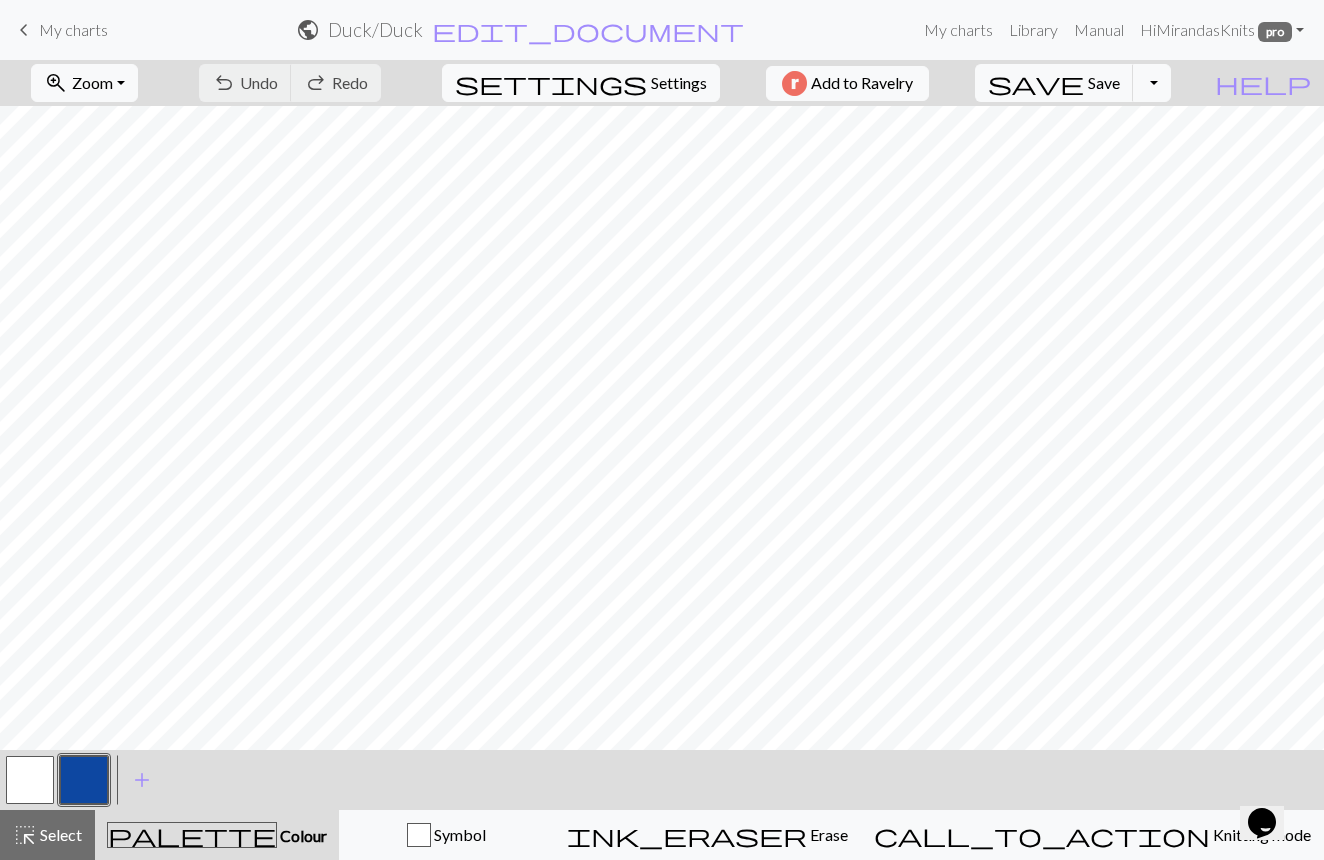 scroll, scrollTop: 0, scrollLeft: 0, axis: both 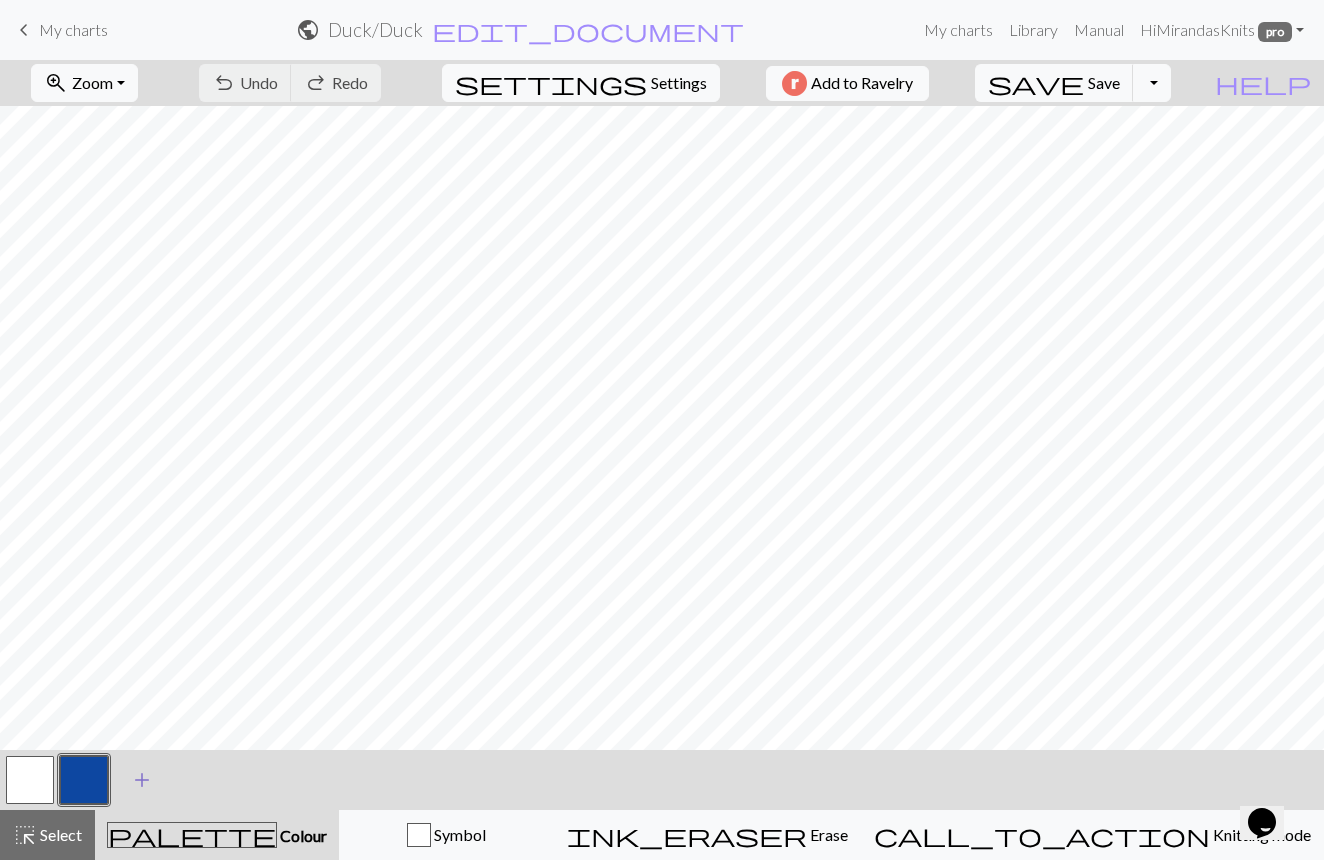 click on "add" at bounding box center [142, 780] 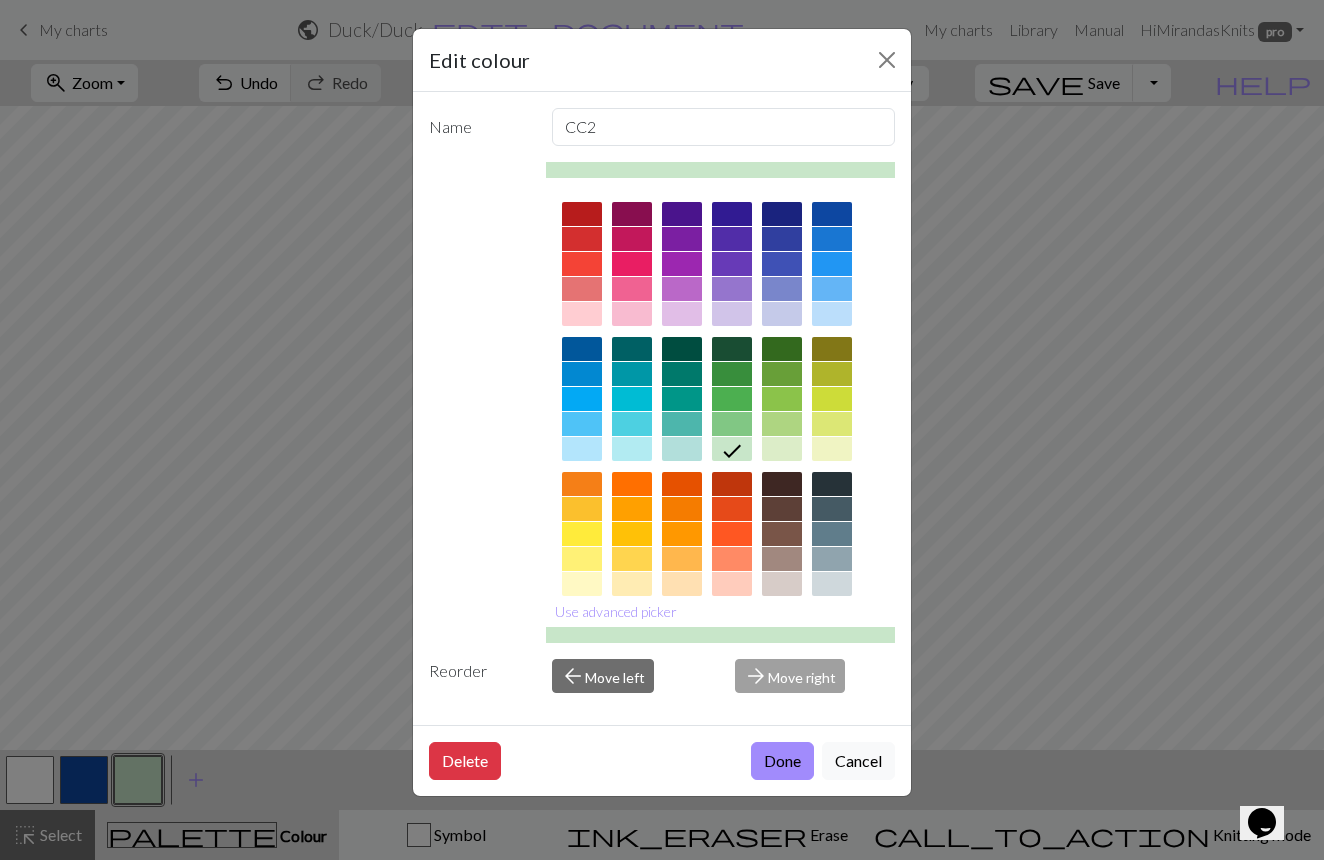 click on "Edit colour Name CC2 Use advanced picker Reorder arrow_back Move left arrow_forward Move right Delete Done Cancel" at bounding box center (662, 430) 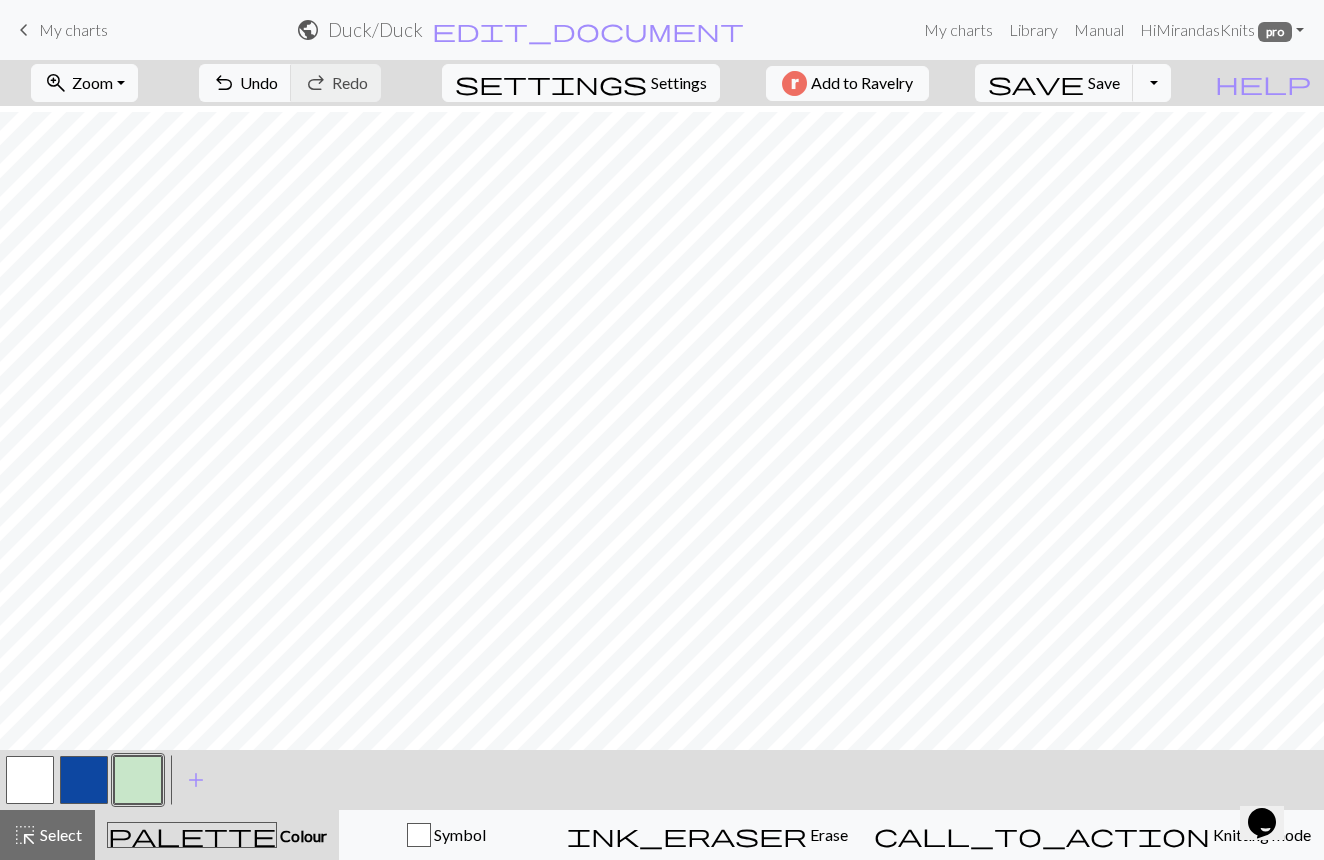 scroll, scrollTop: 188, scrollLeft: 0, axis: vertical 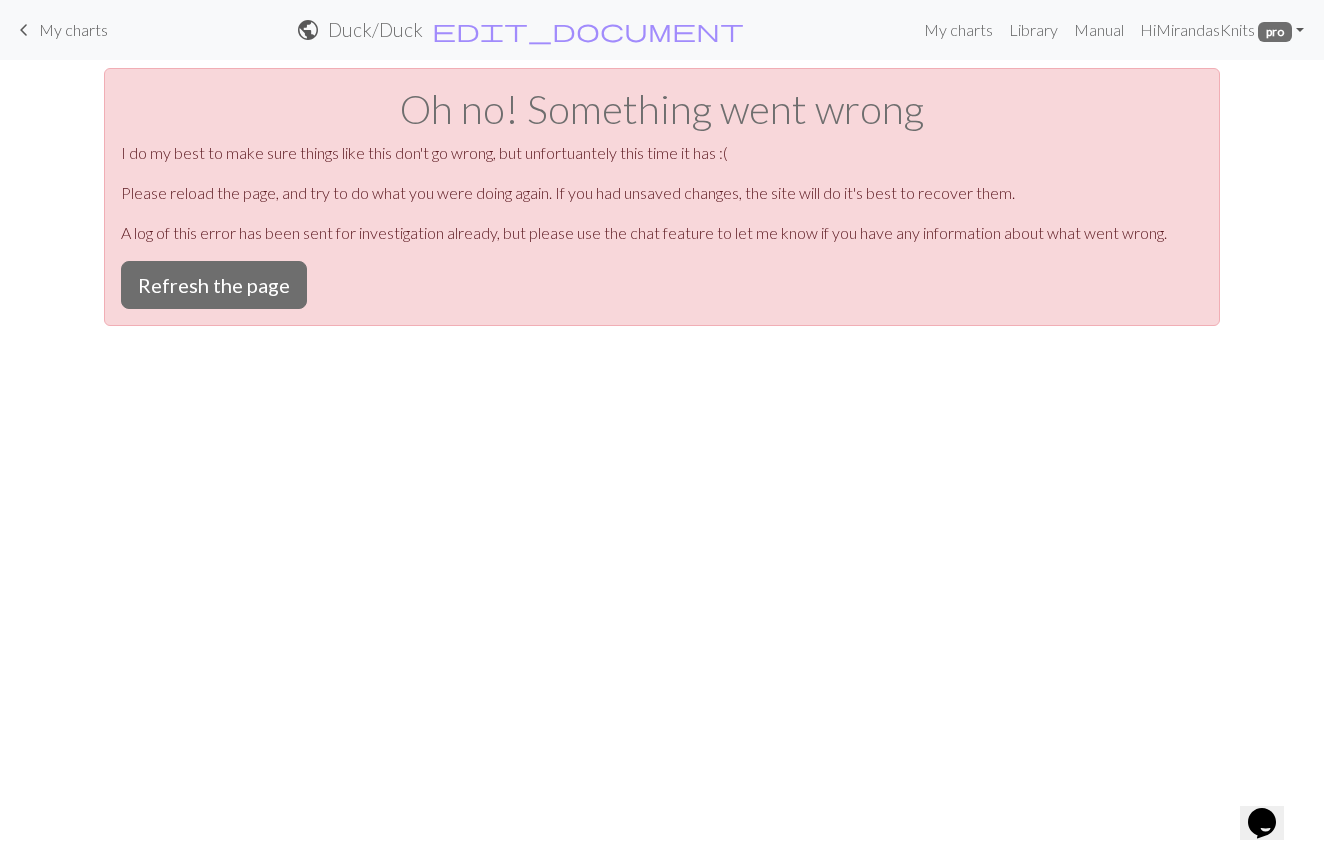click on "Oh no! Something went wrong I do my best to make sure things like this don't go wrong, but unfortuantely this time it has :( Please reload the page, and try to do what you were doing again. If you had unsaved changes, the site will do it's best to recover them. A log of this error has been sent for investigation already, but please use the chat feature to let me know if you have any information about what went wrong. Refresh the page" at bounding box center [662, 197] 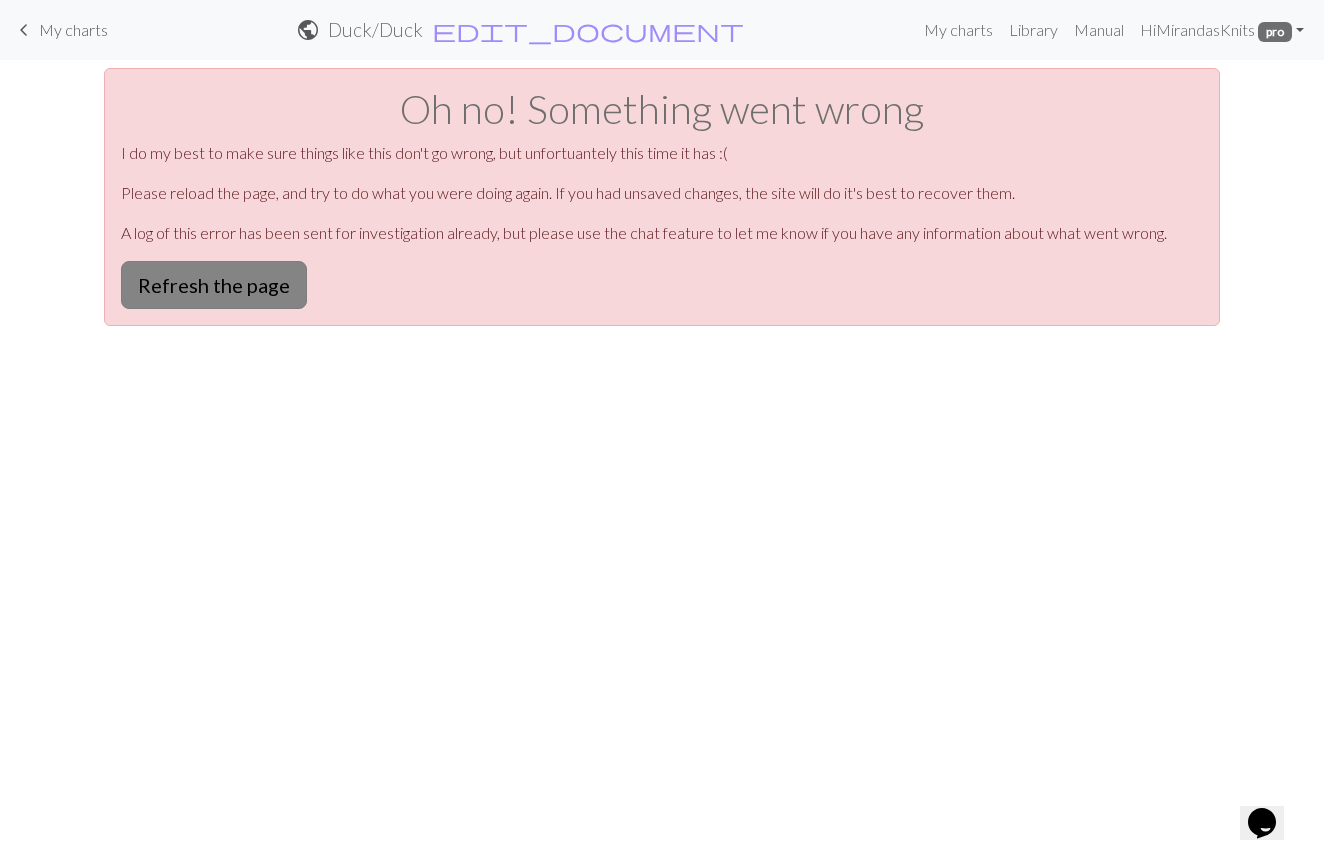 click on "Refresh the page" at bounding box center (214, 285) 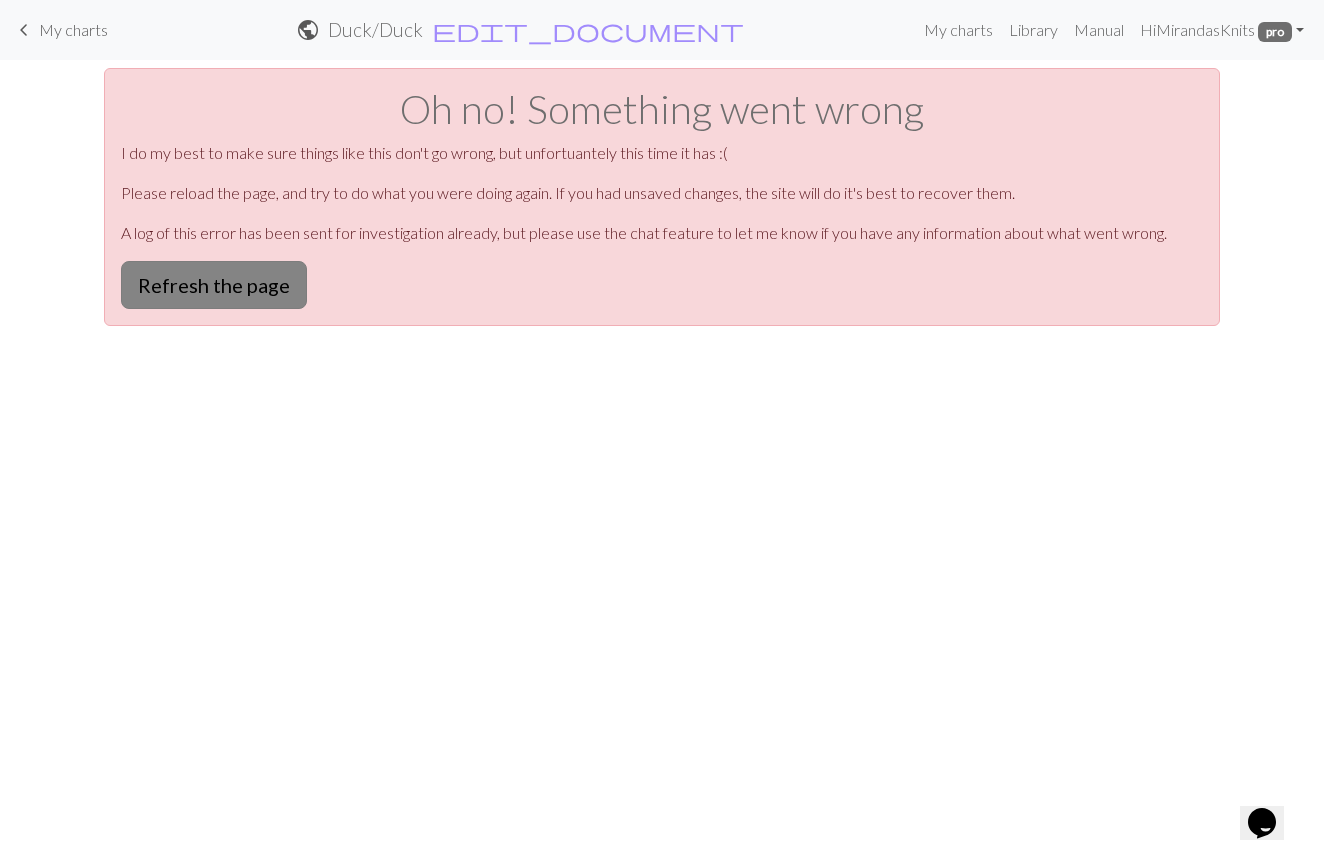 click on "Refresh the page" at bounding box center (214, 285) 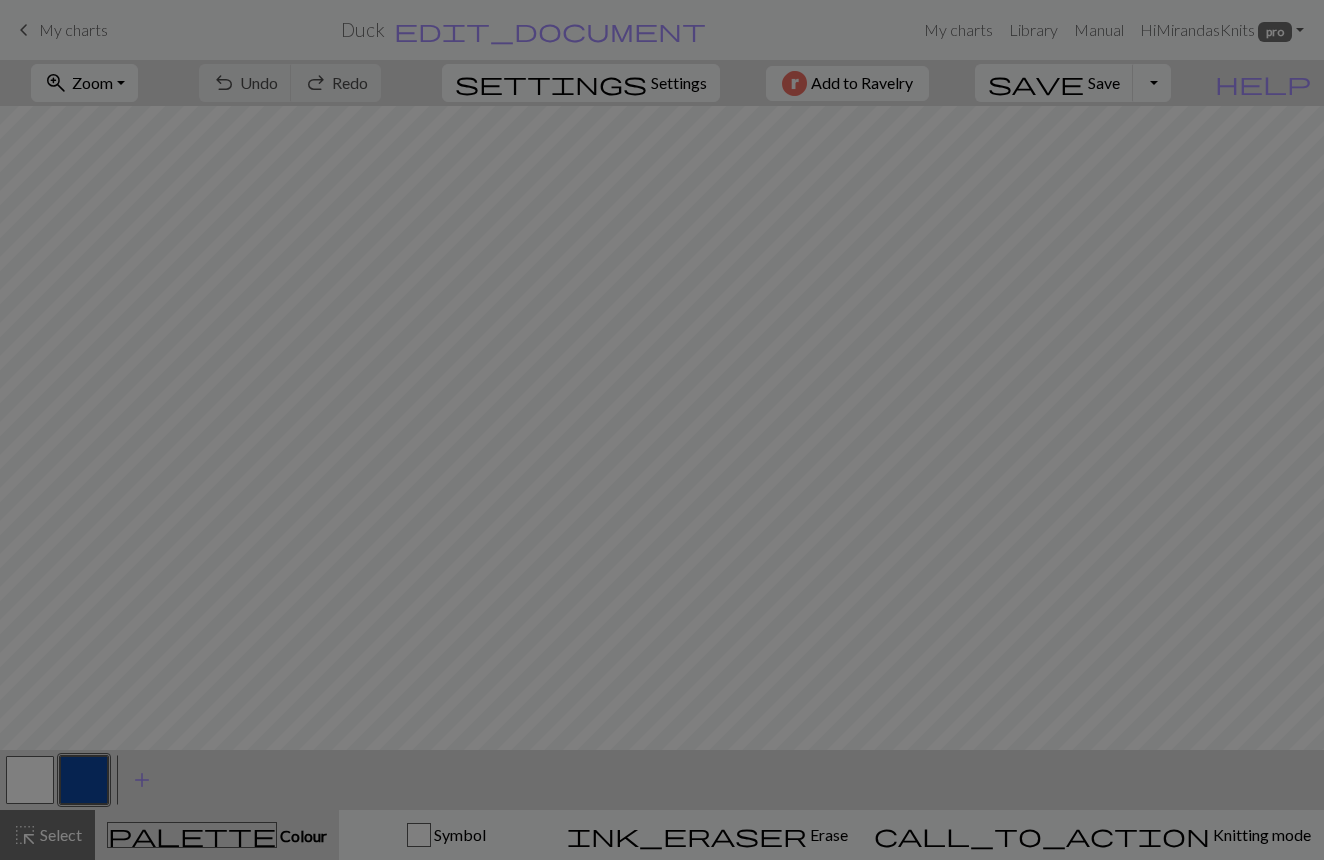 scroll, scrollTop: 0, scrollLeft: 0, axis: both 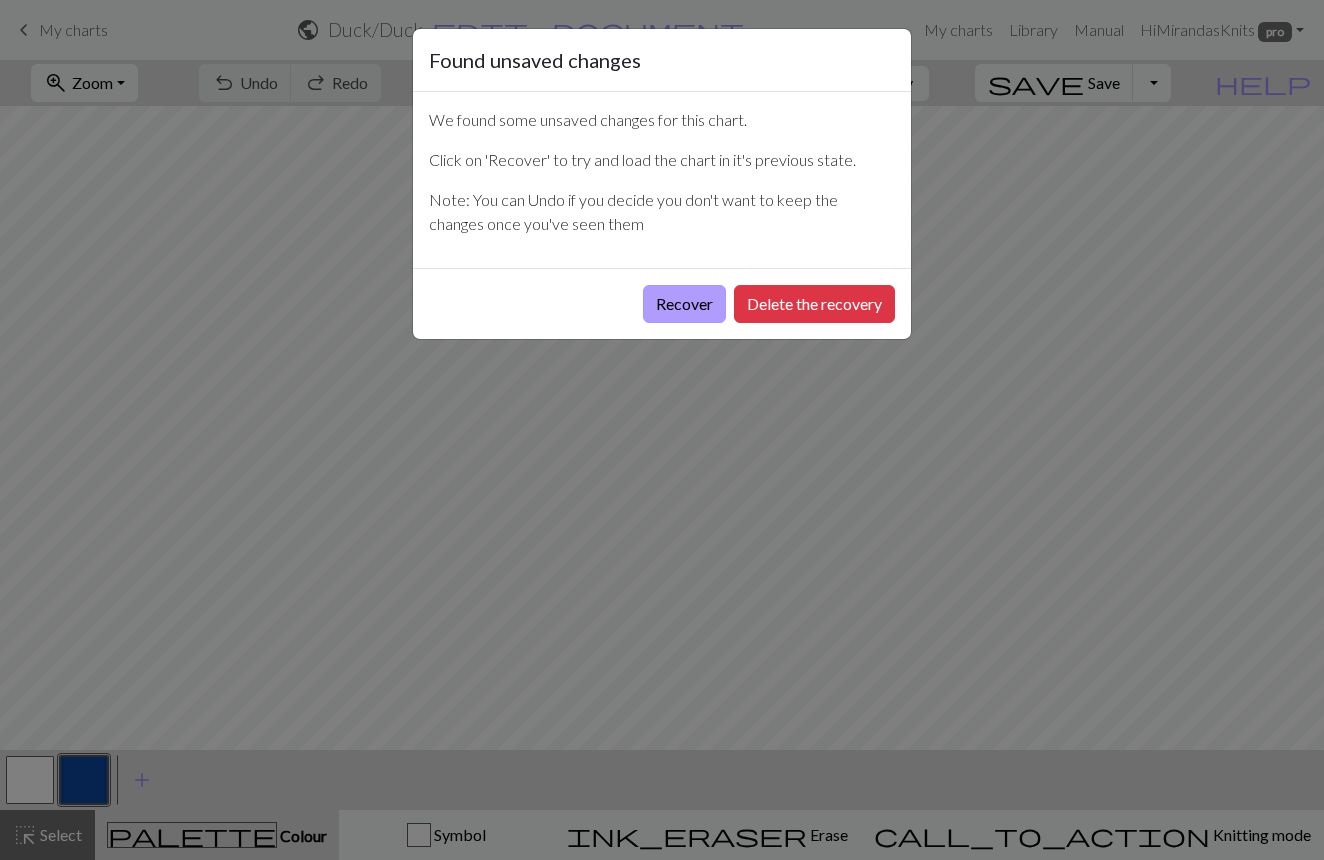 click on "Recover" at bounding box center [684, 304] 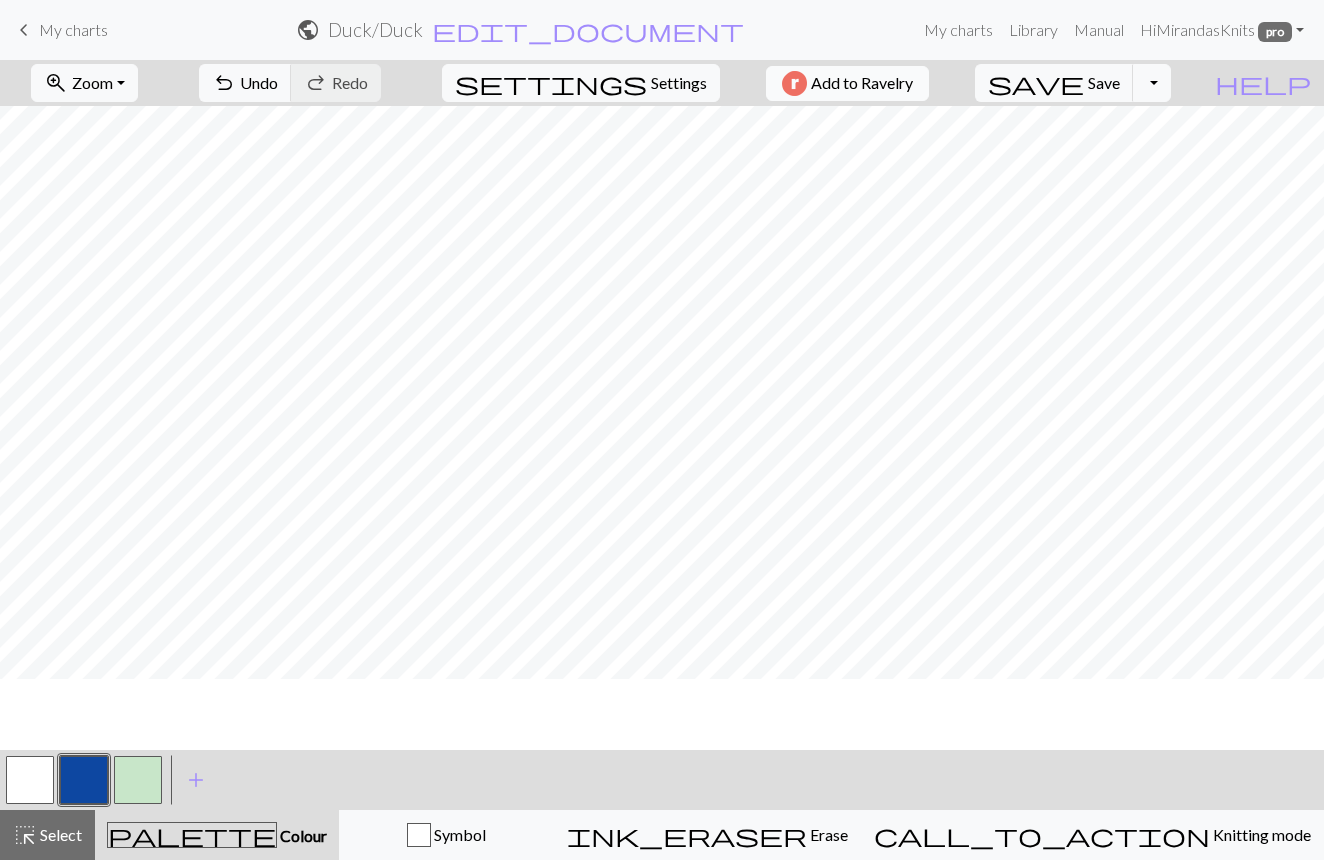 scroll, scrollTop: 0, scrollLeft: 0, axis: both 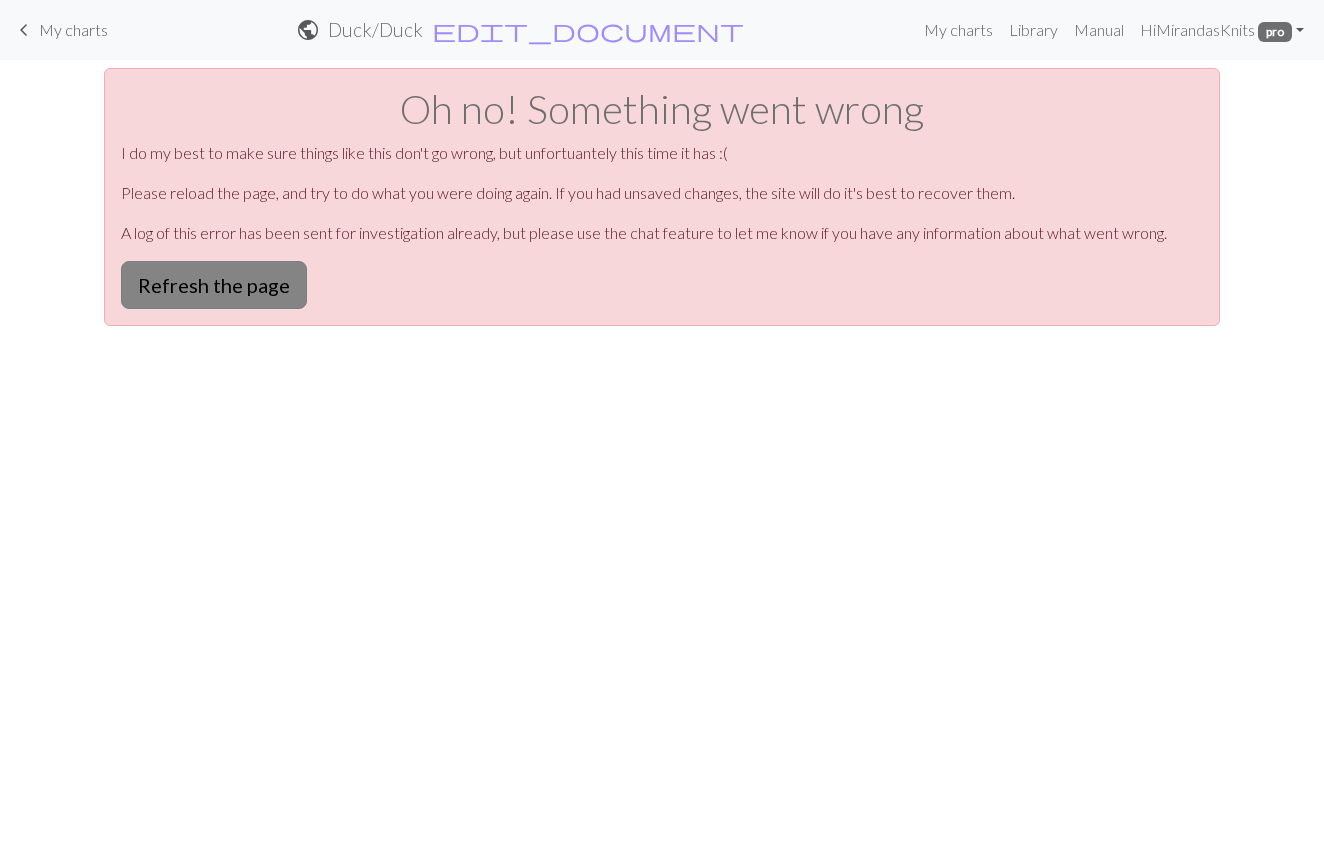 click on "Refresh the page" at bounding box center (214, 285) 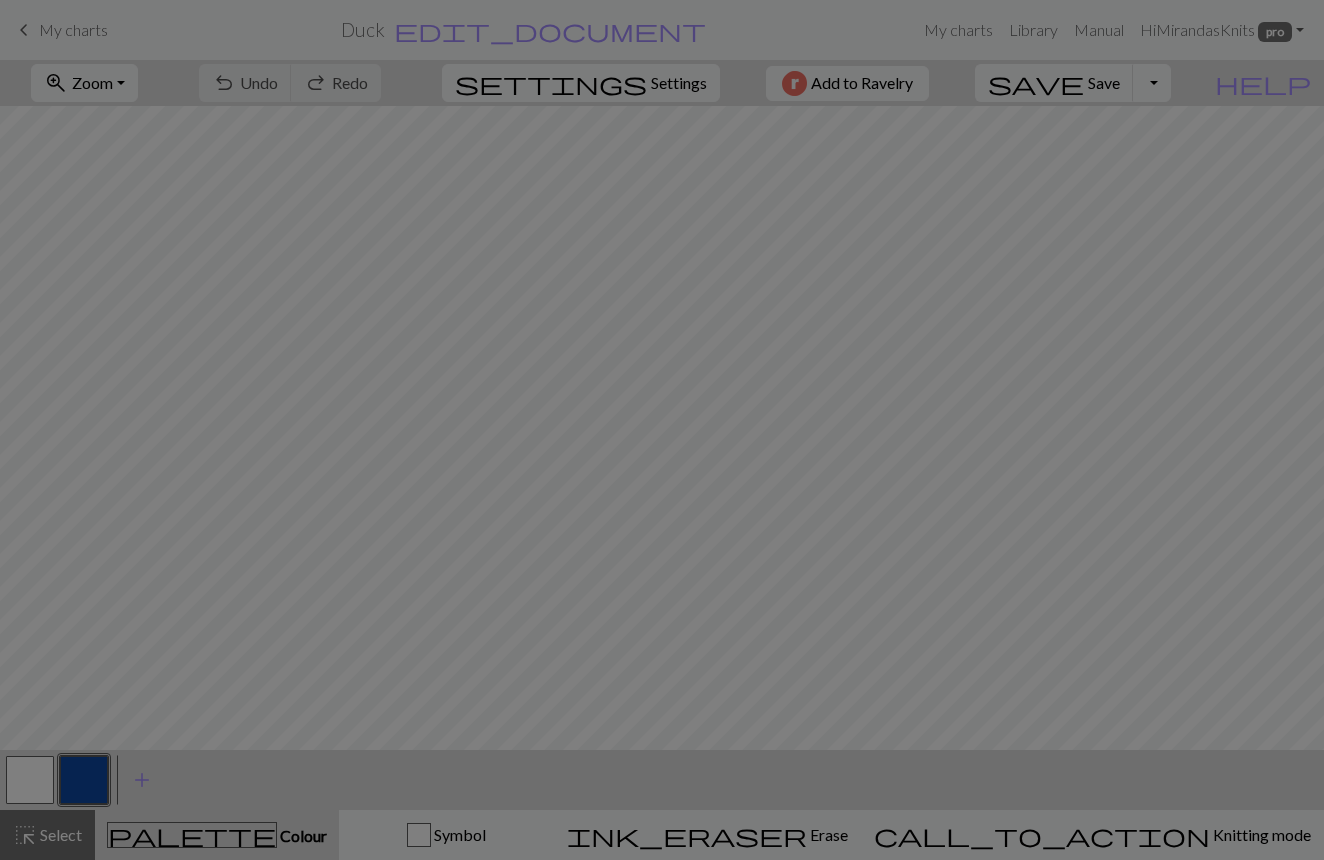 scroll, scrollTop: 0, scrollLeft: 0, axis: both 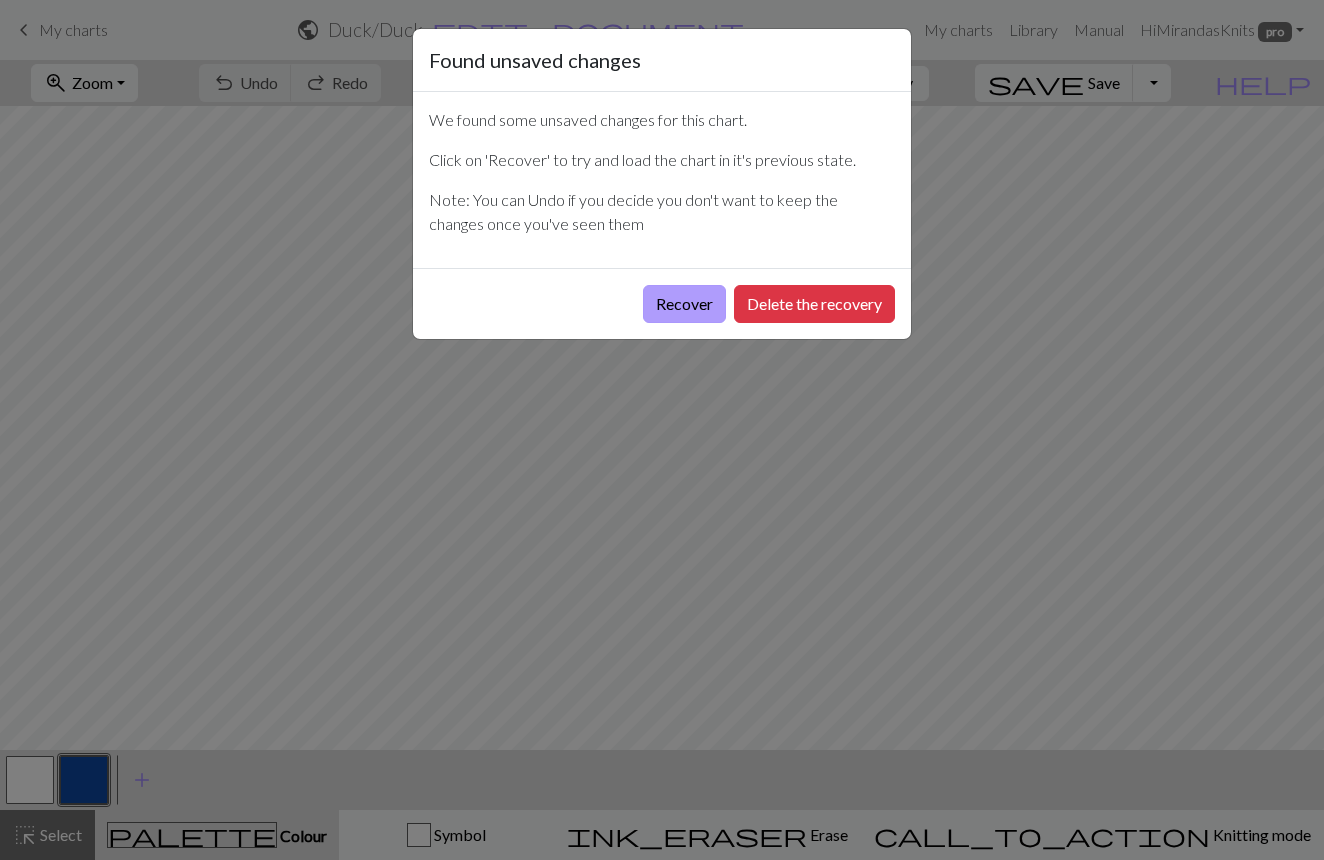 click on "Recover" at bounding box center [684, 304] 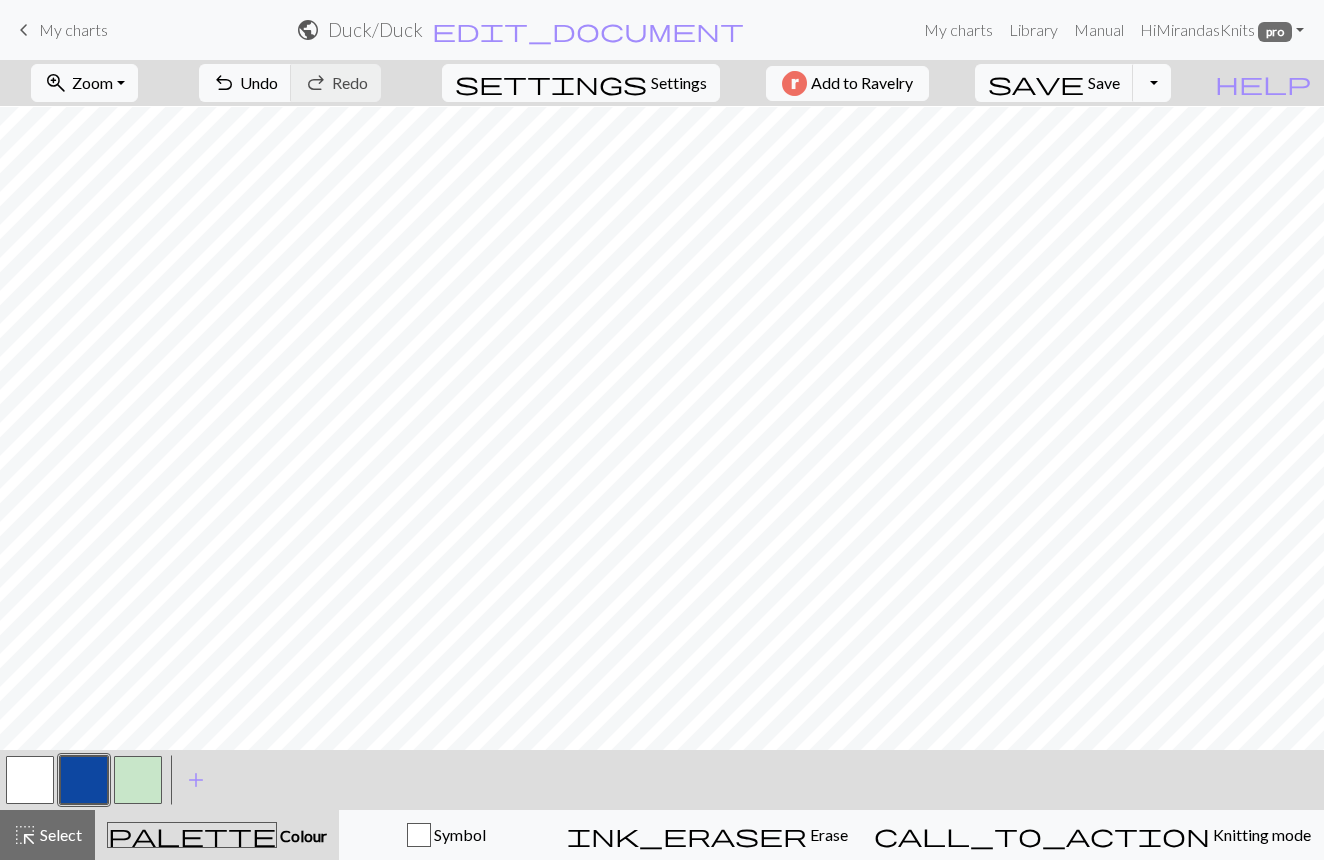 scroll, scrollTop: 186, scrollLeft: 0, axis: vertical 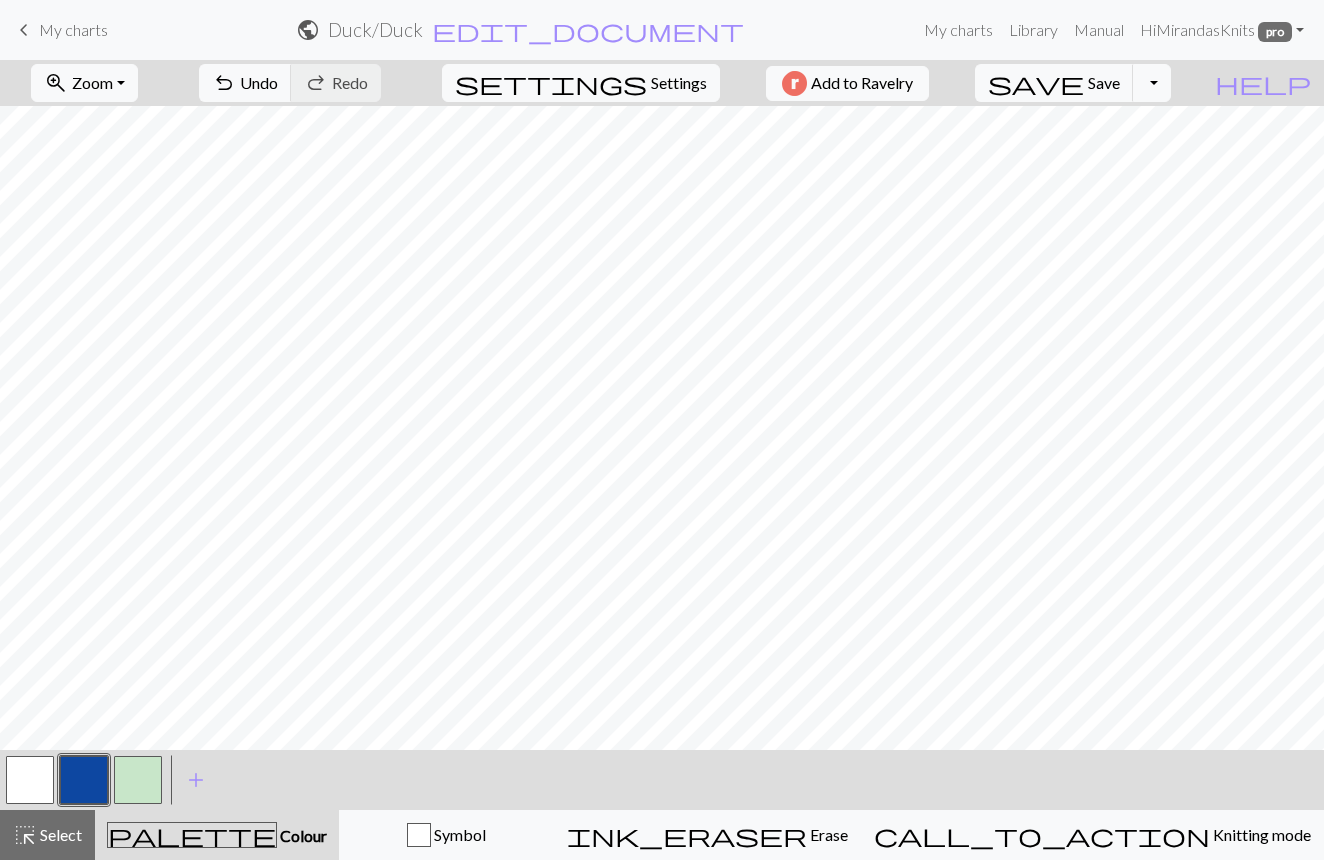 click at bounding box center (138, 780) 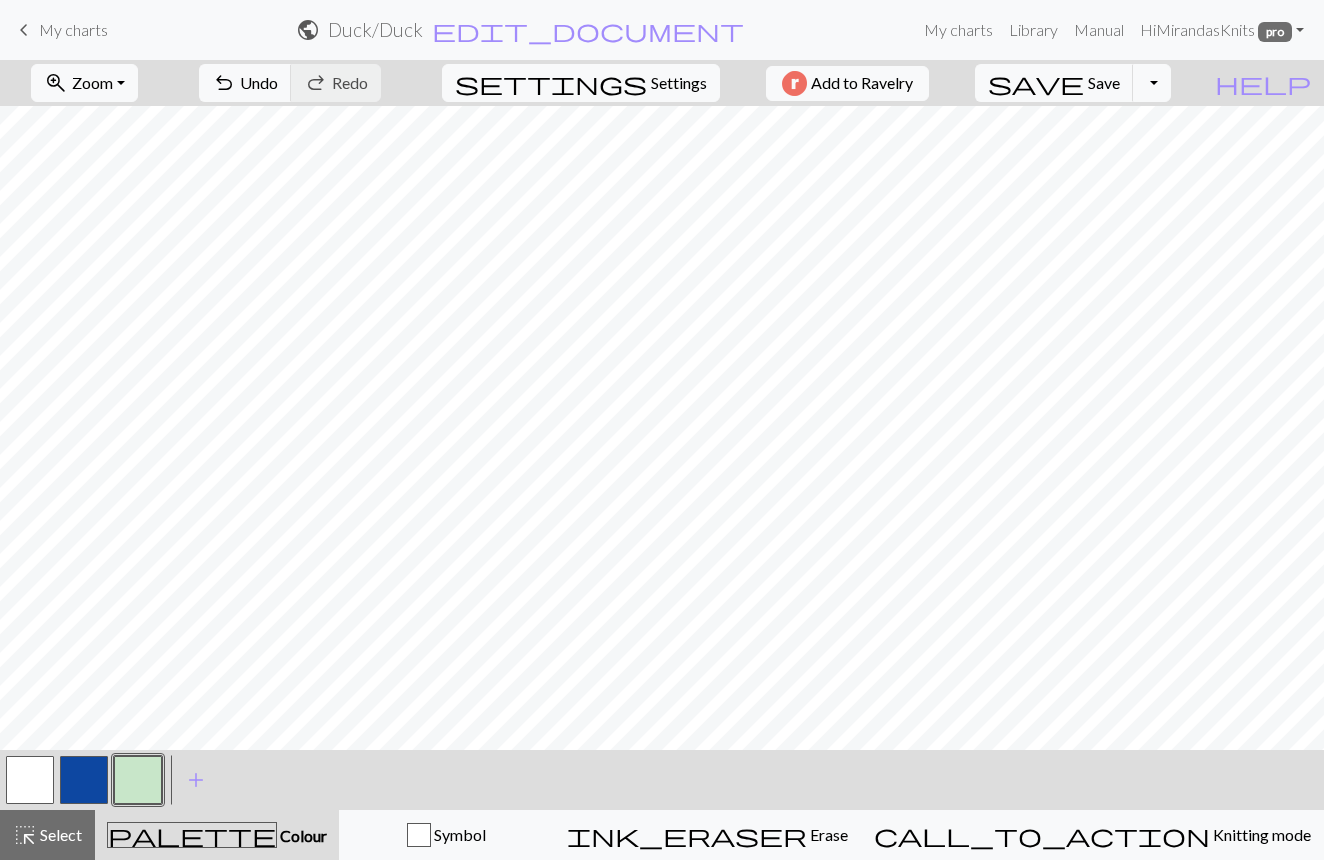 click at bounding box center (138, 780) 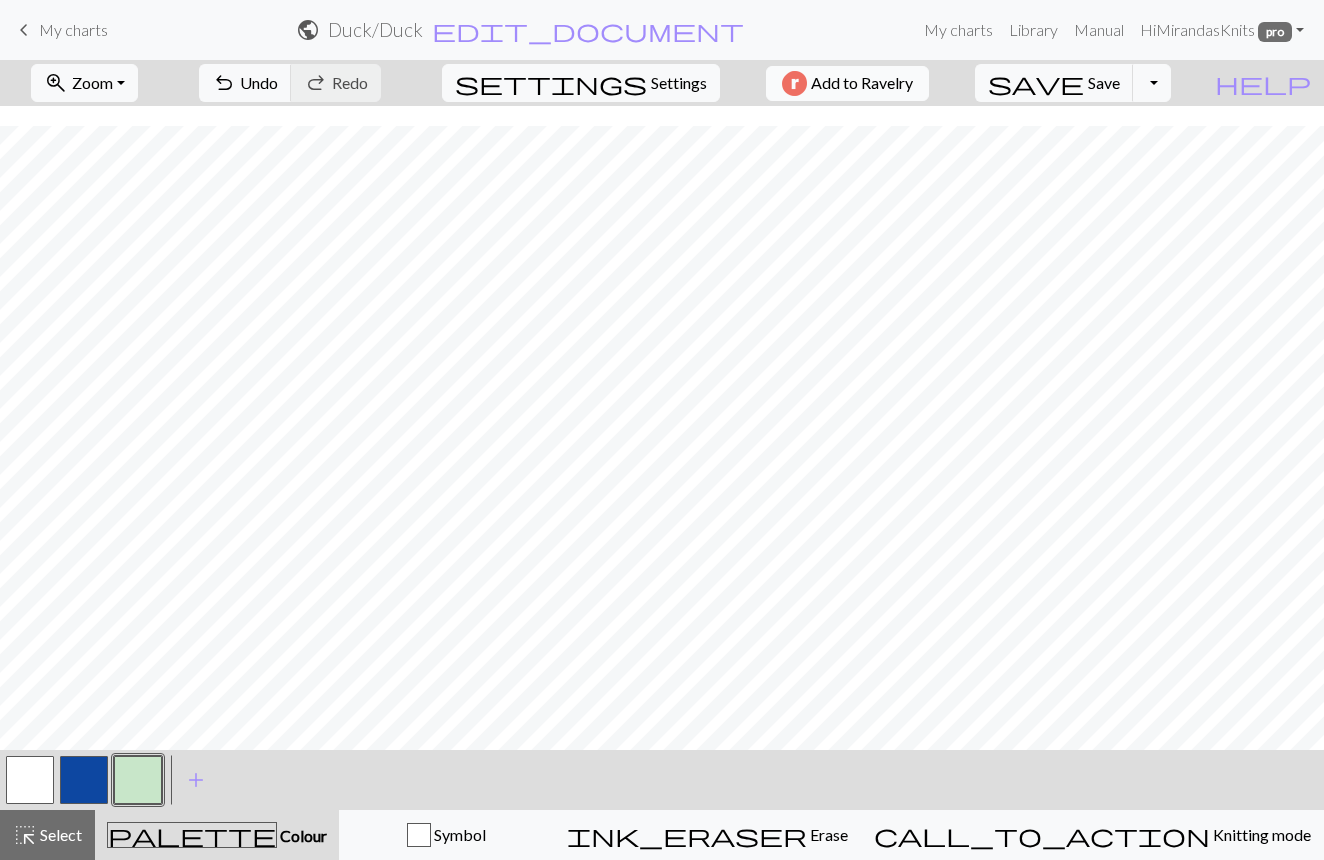 scroll, scrollTop: 0, scrollLeft: 0, axis: both 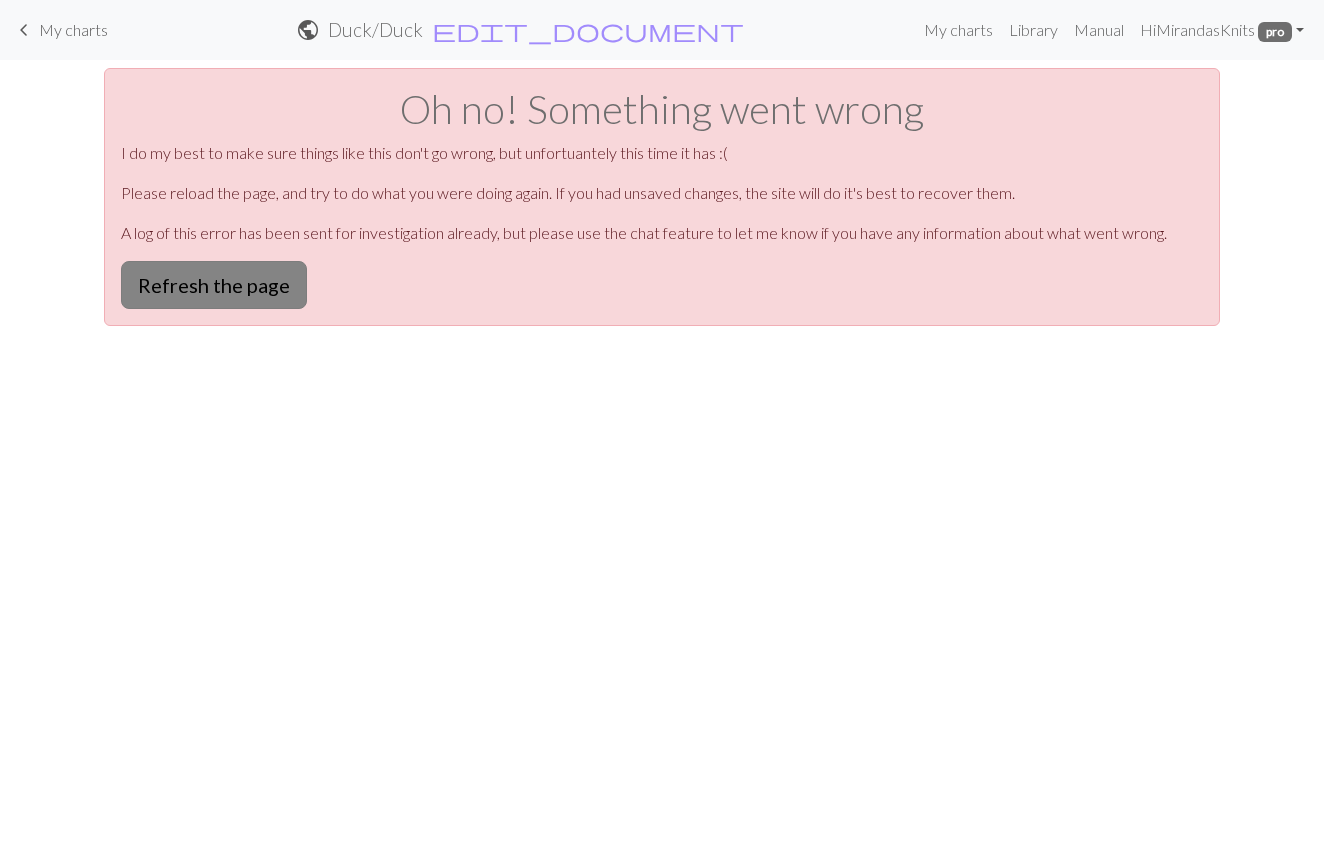 click on "Refresh the page" at bounding box center [214, 285] 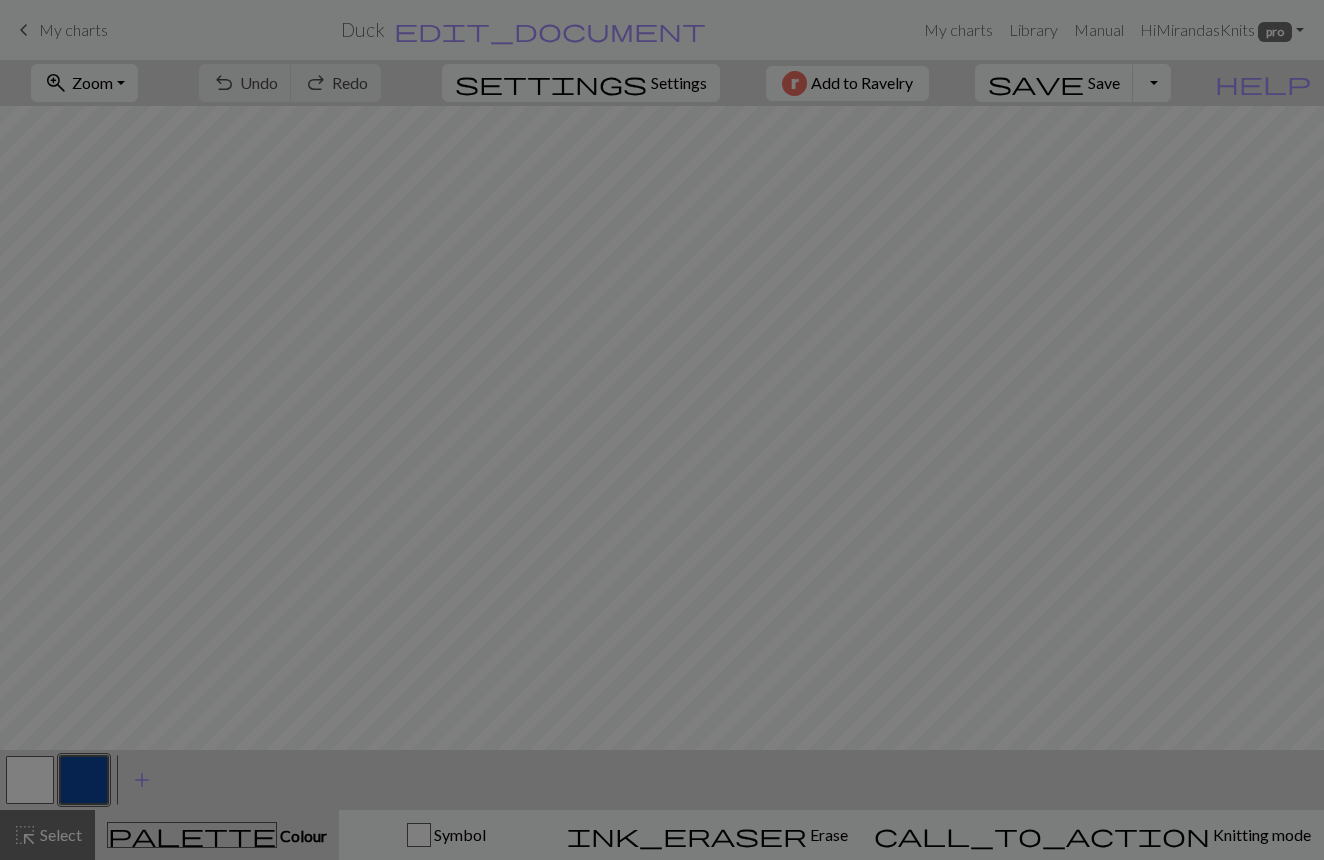 scroll, scrollTop: 0, scrollLeft: 0, axis: both 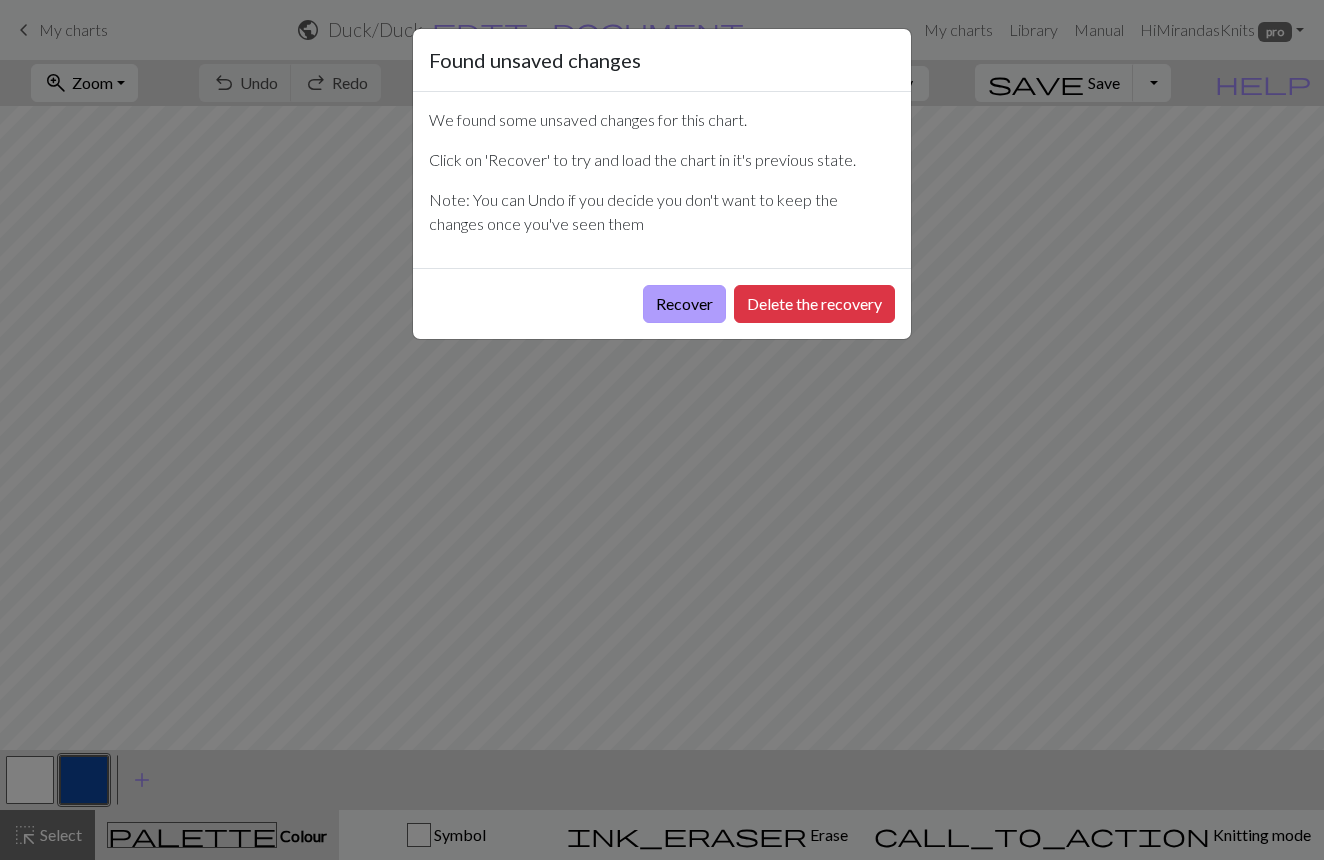 click on "Recover" at bounding box center (684, 304) 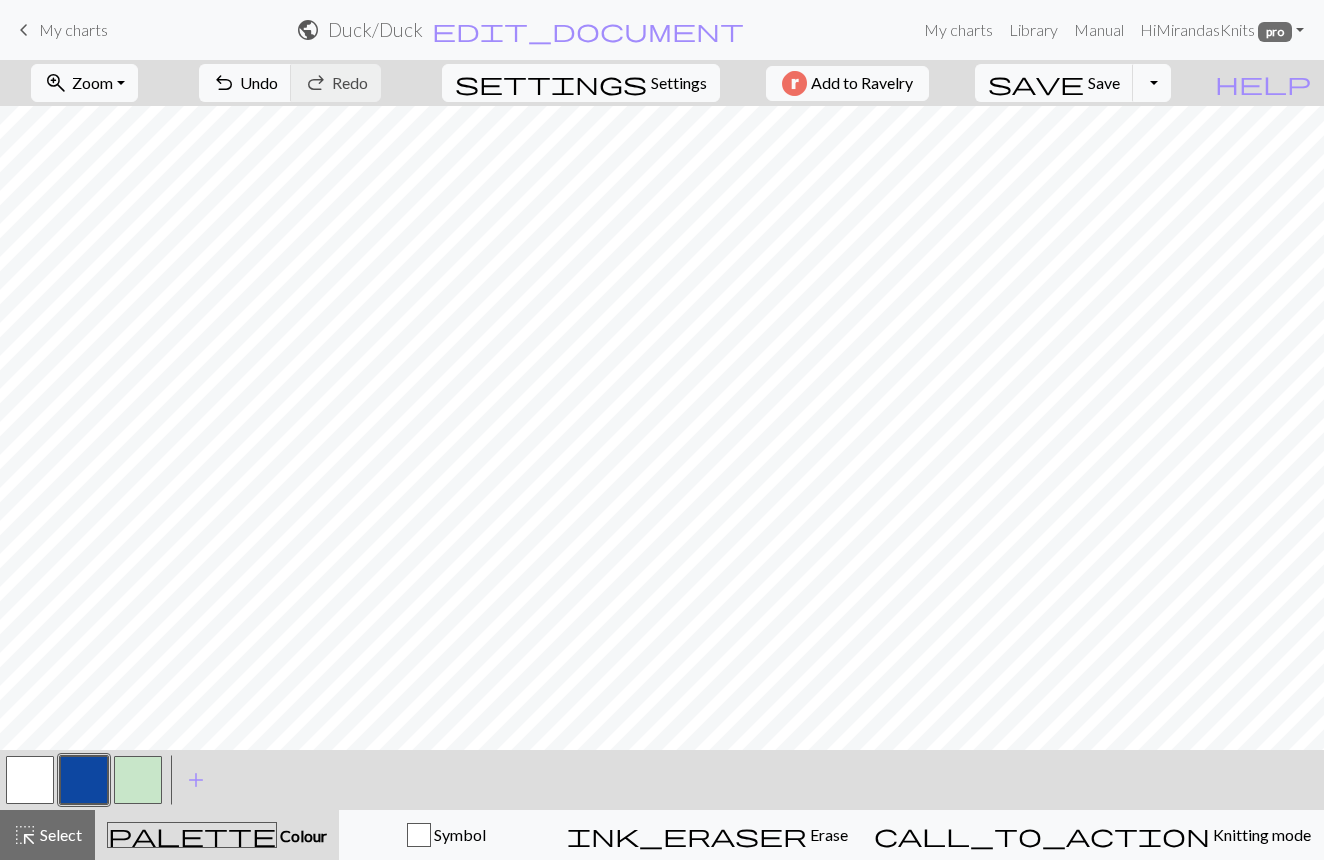 scroll, scrollTop: 0, scrollLeft: 0, axis: both 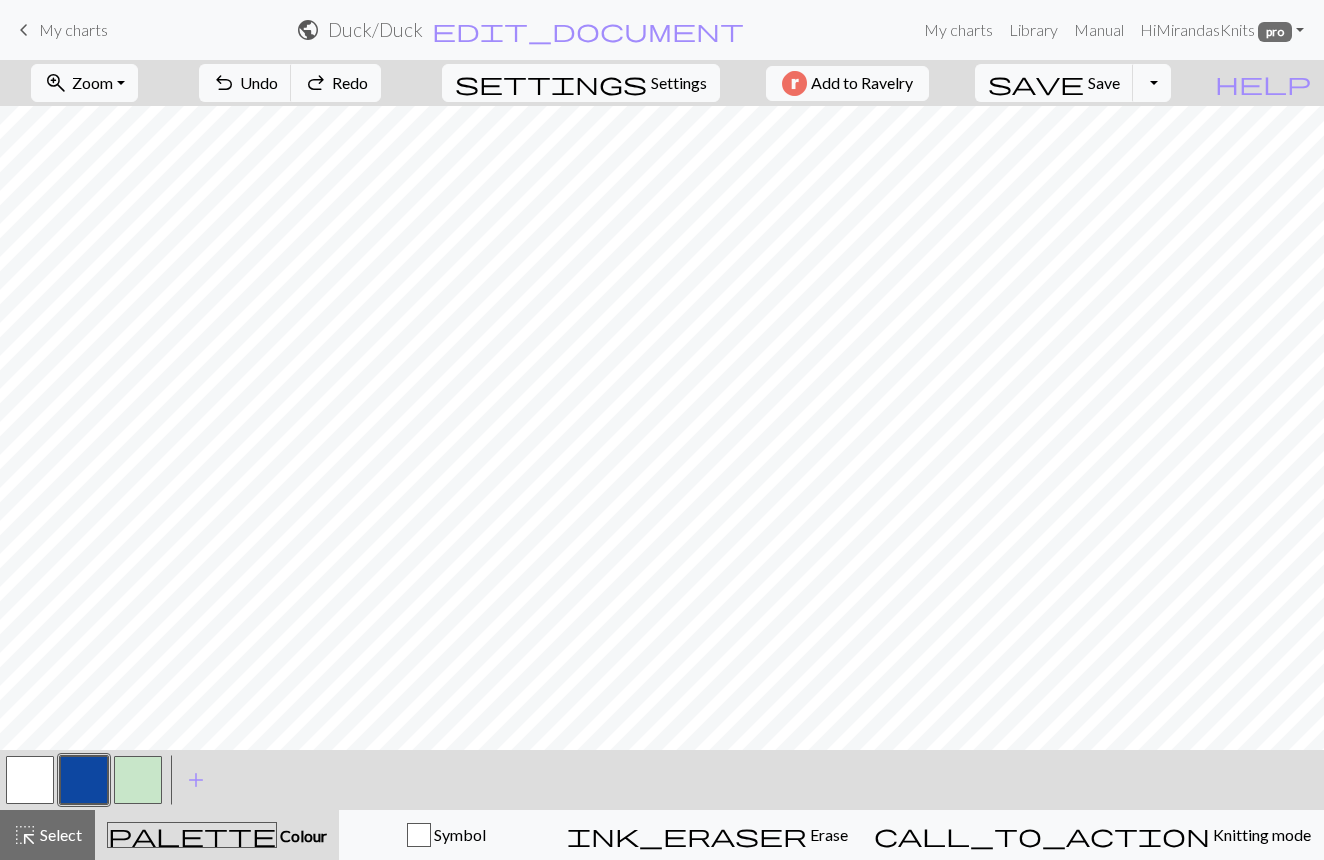 click at bounding box center (138, 780) 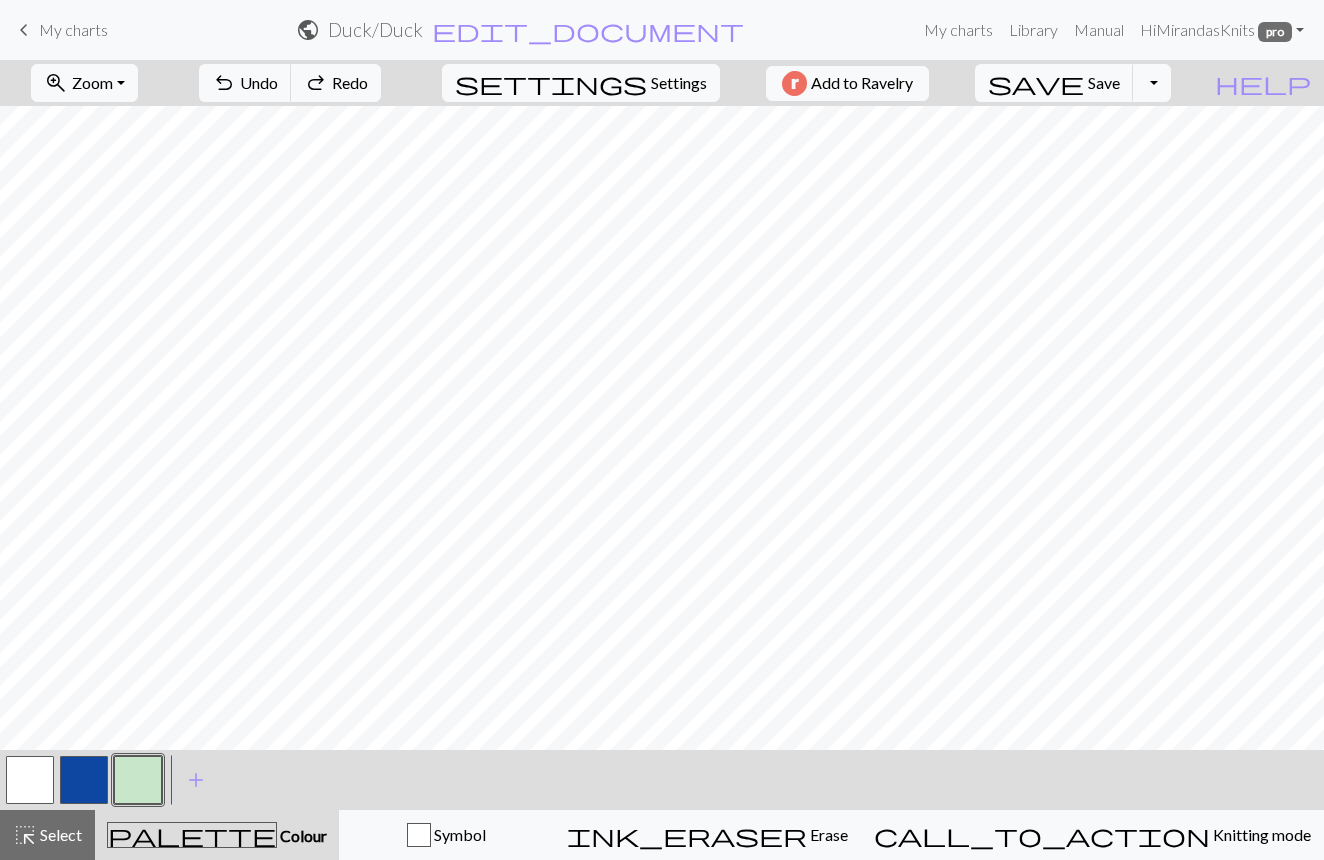 click at bounding box center [138, 780] 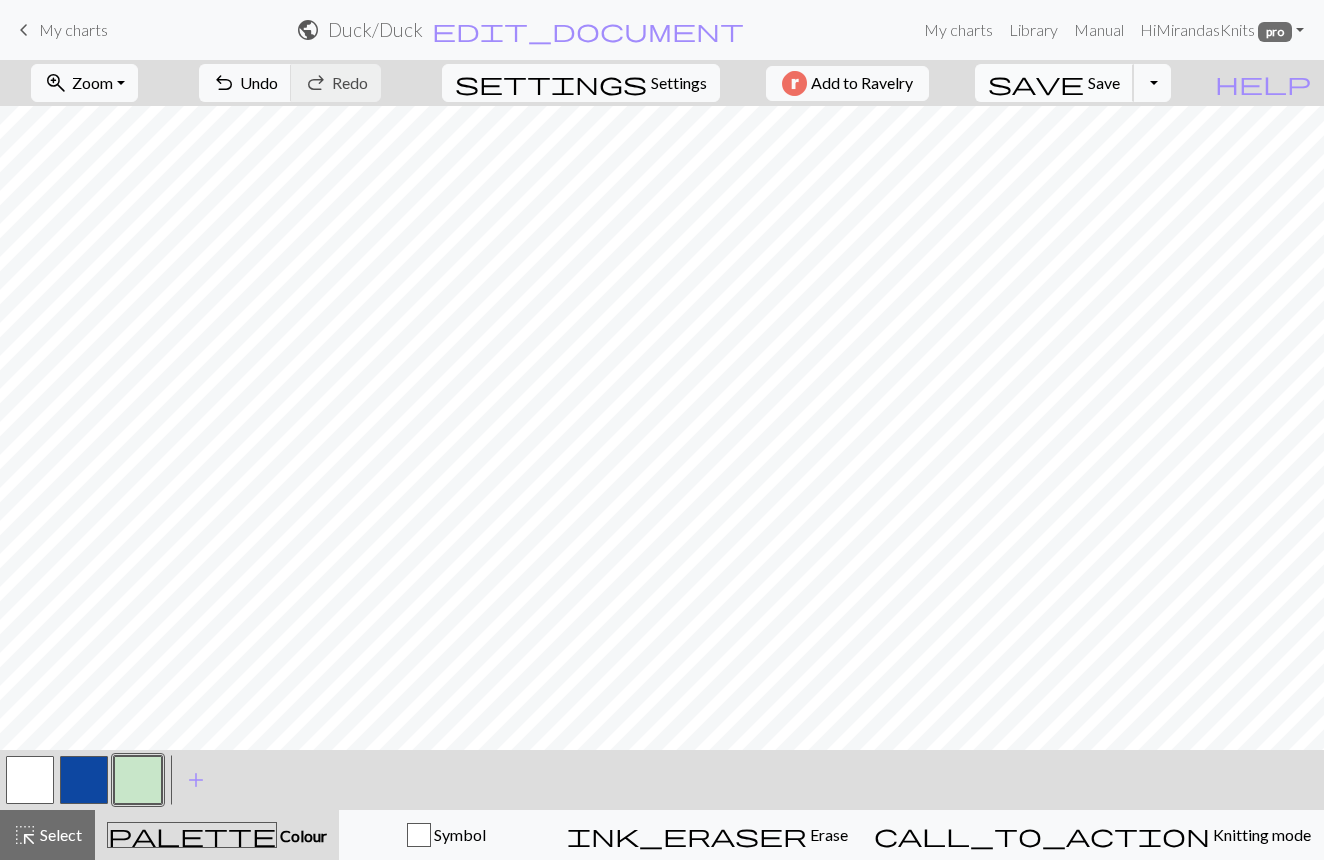 scroll, scrollTop: -1, scrollLeft: 0, axis: vertical 